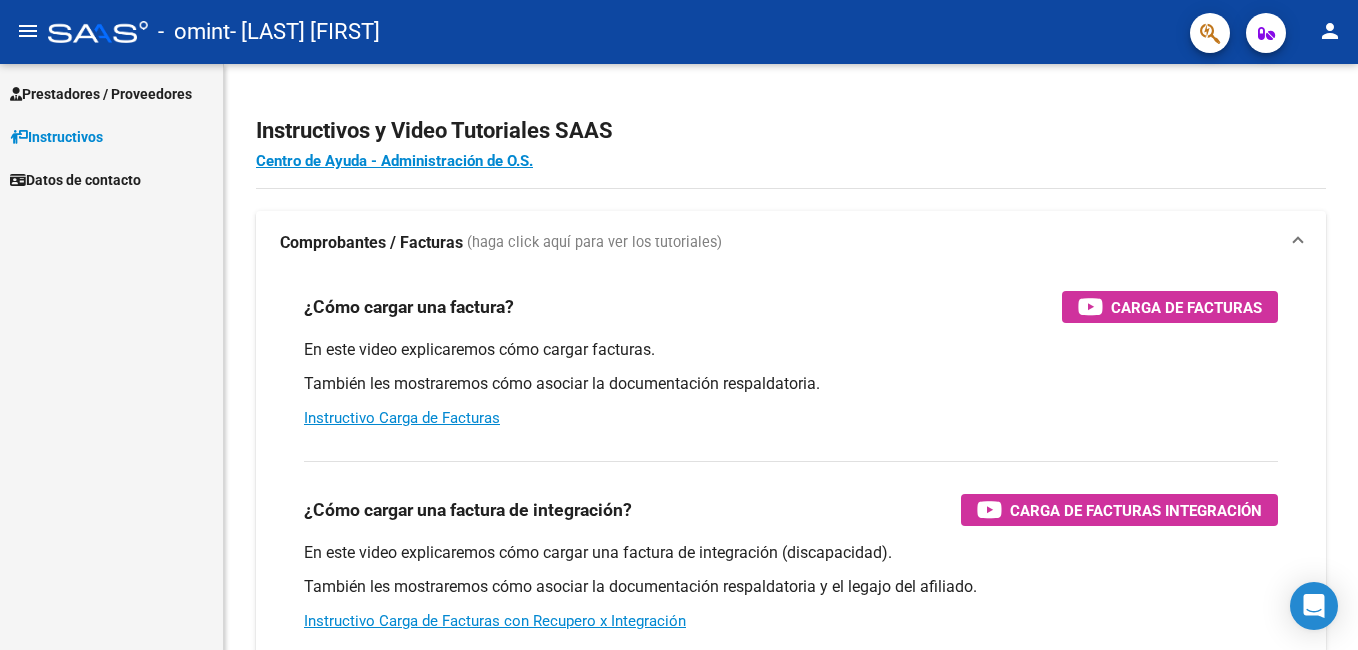 scroll, scrollTop: 0, scrollLeft: 0, axis: both 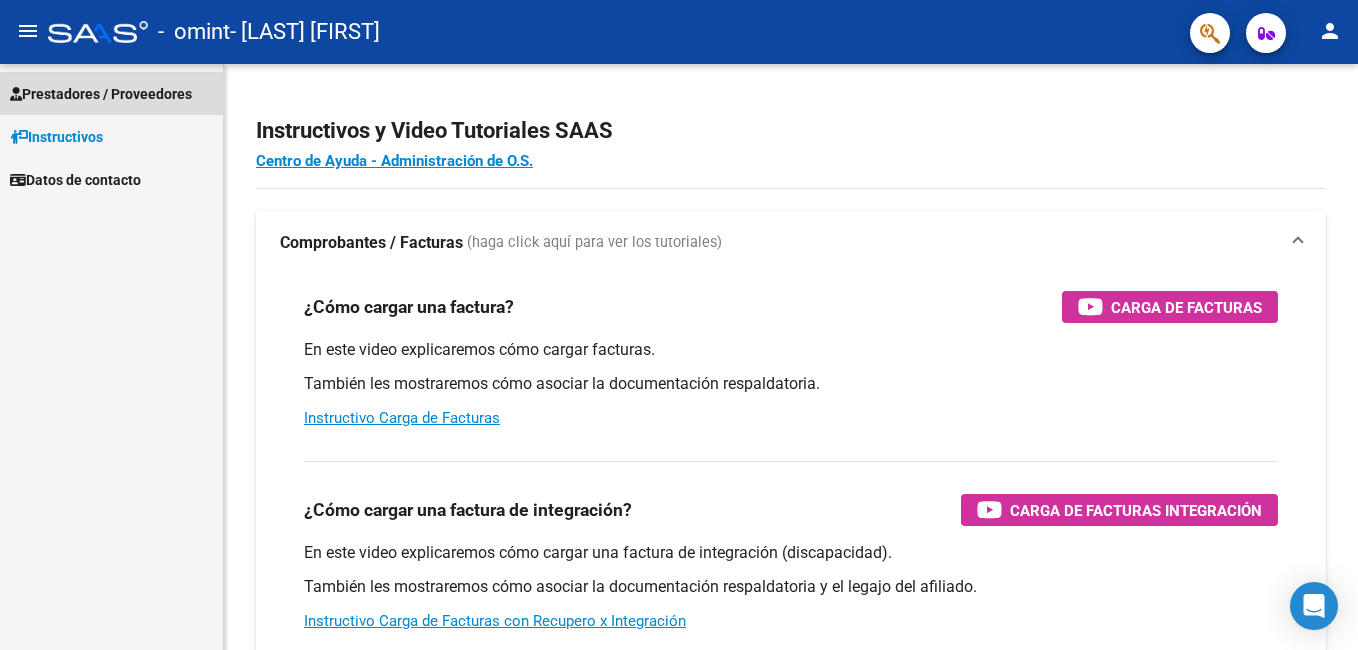 click on "Prestadores / Proveedores" at bounding box center [101, 94] 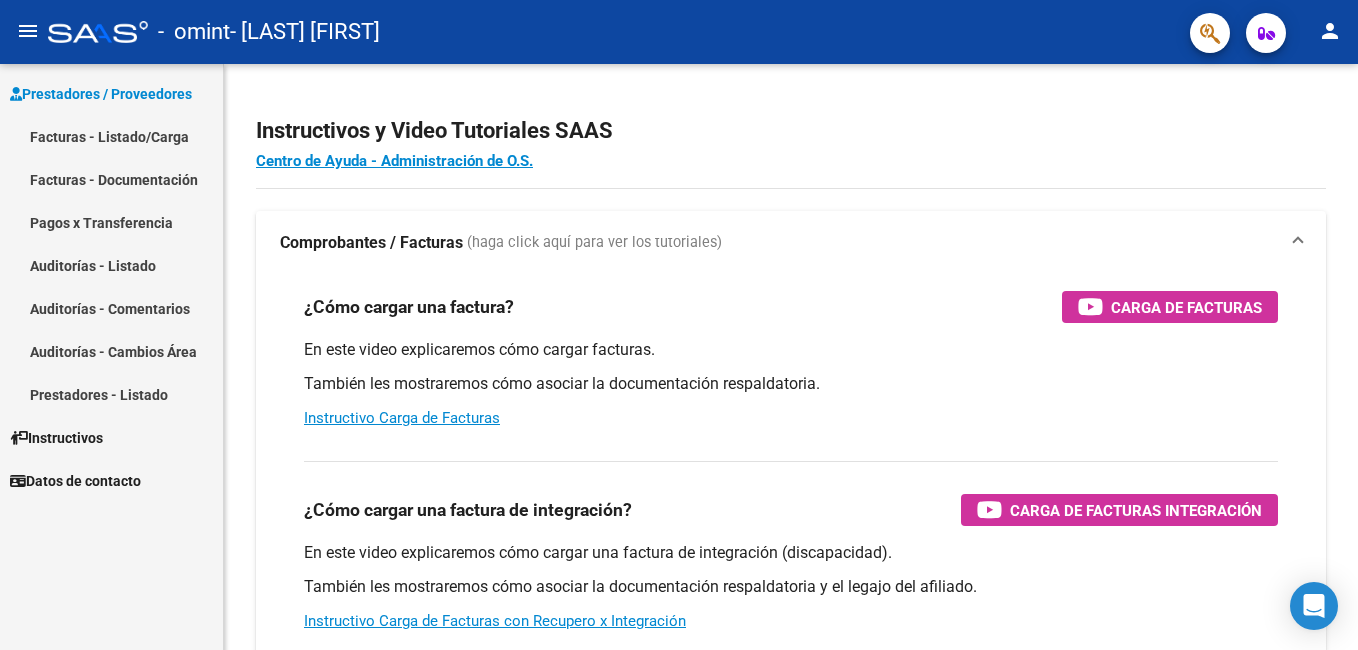 click on "Facturas - Listado/Carga" at bounding box center [111, 136] 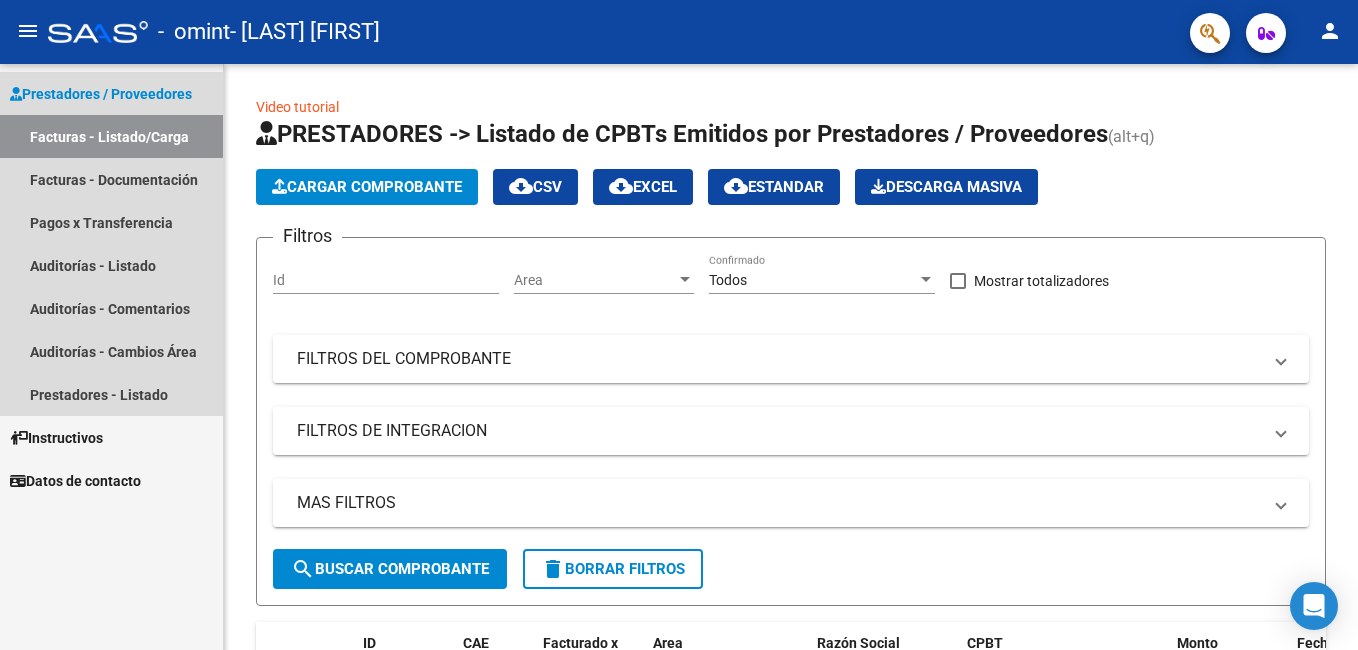 click on "Facturas - Listado/Carga" at bounding box center [111, 136] 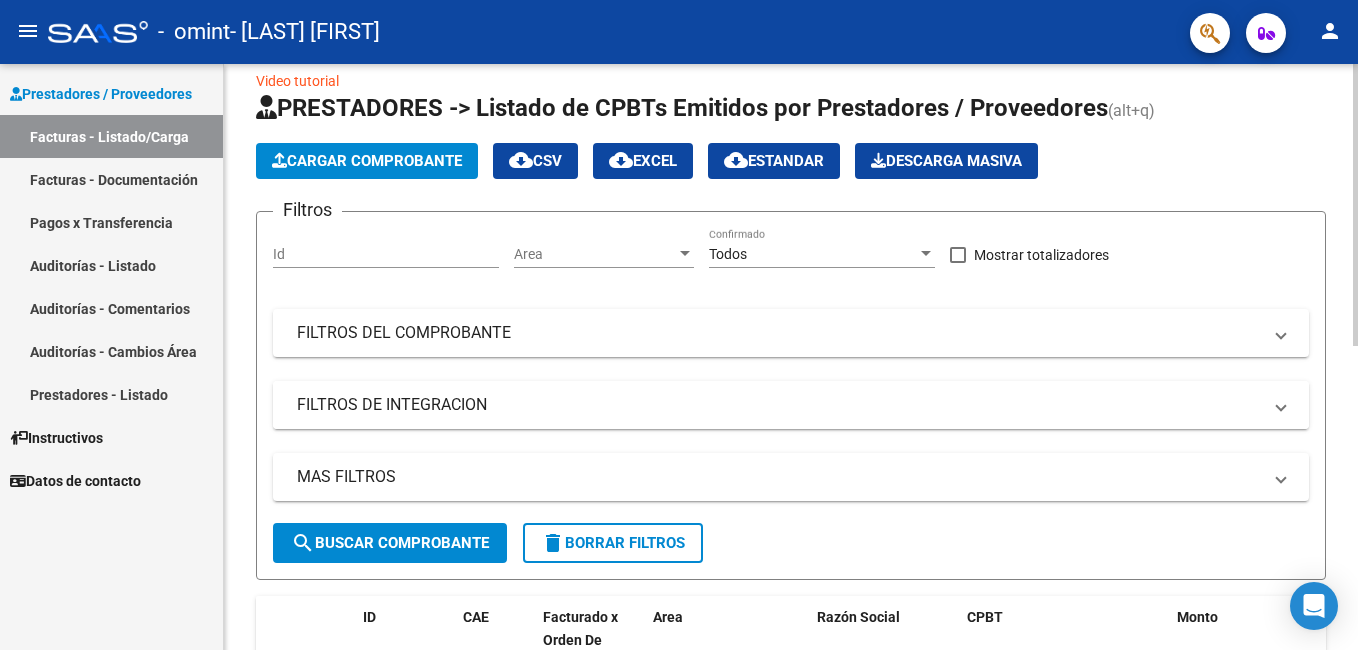 scroll, scrollTop: 0, scrollLeft: 0, axis: both 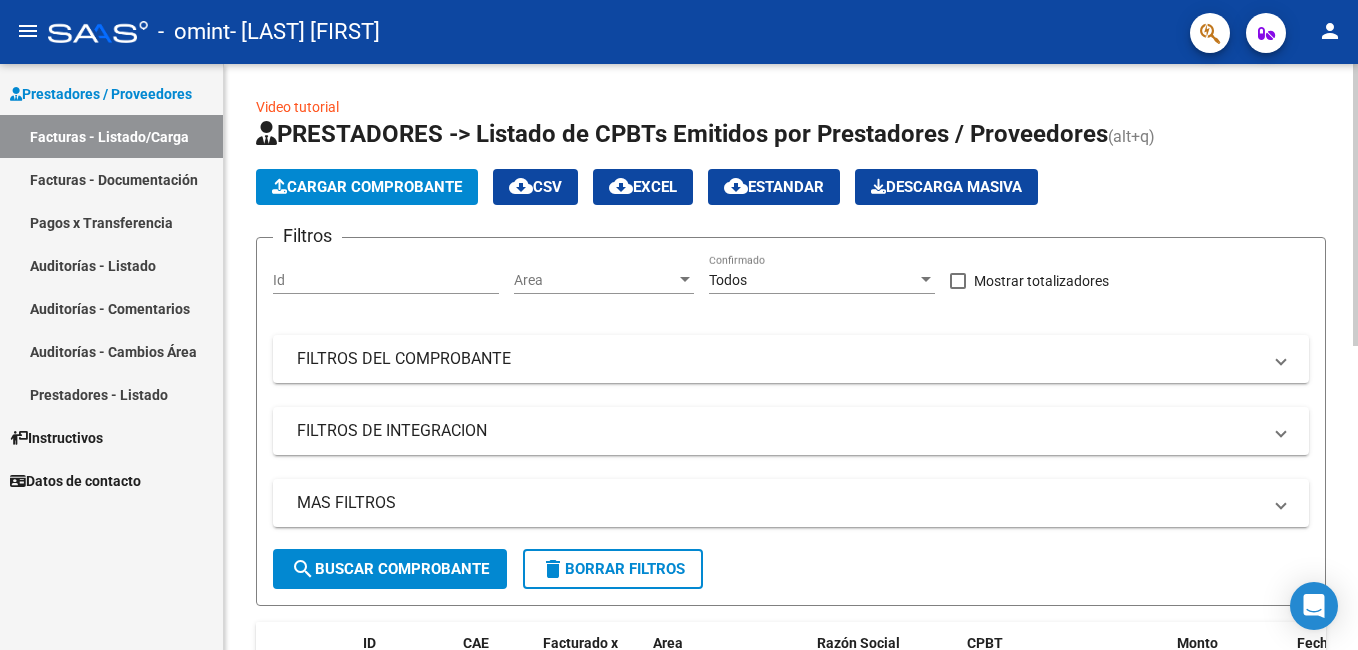 click on "Cargar Comprobante" 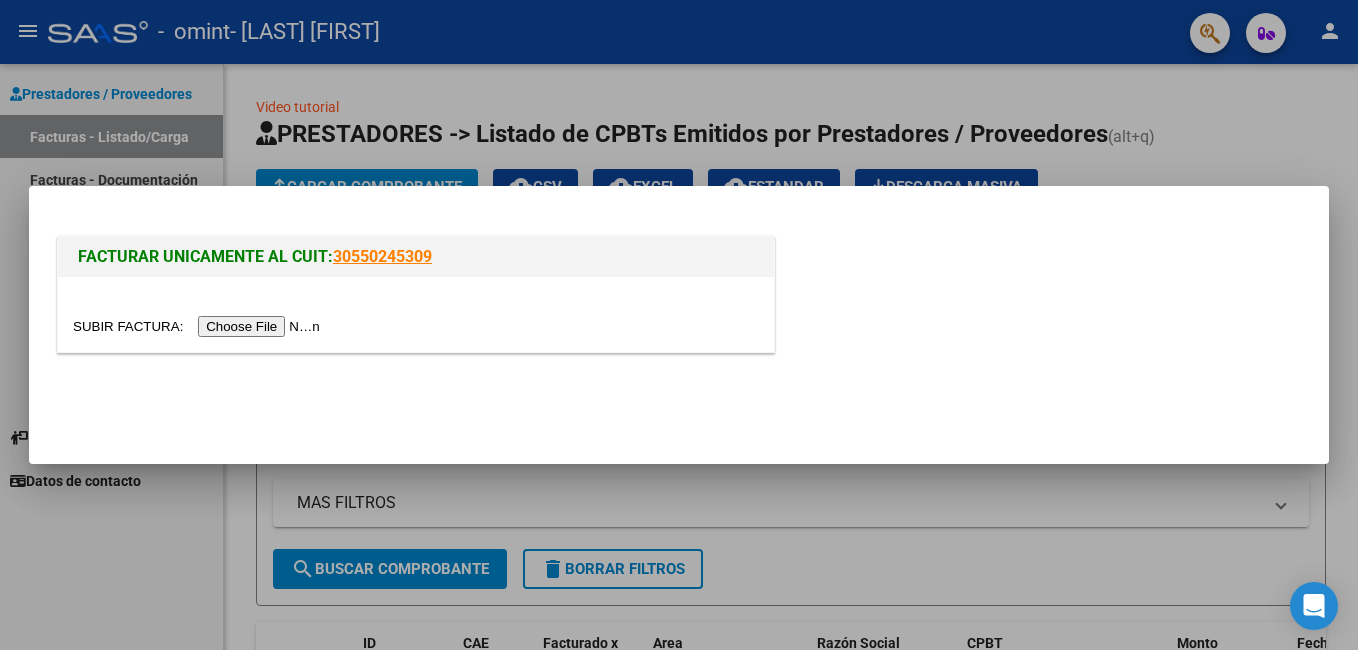 click at bounding box center (199, 326) 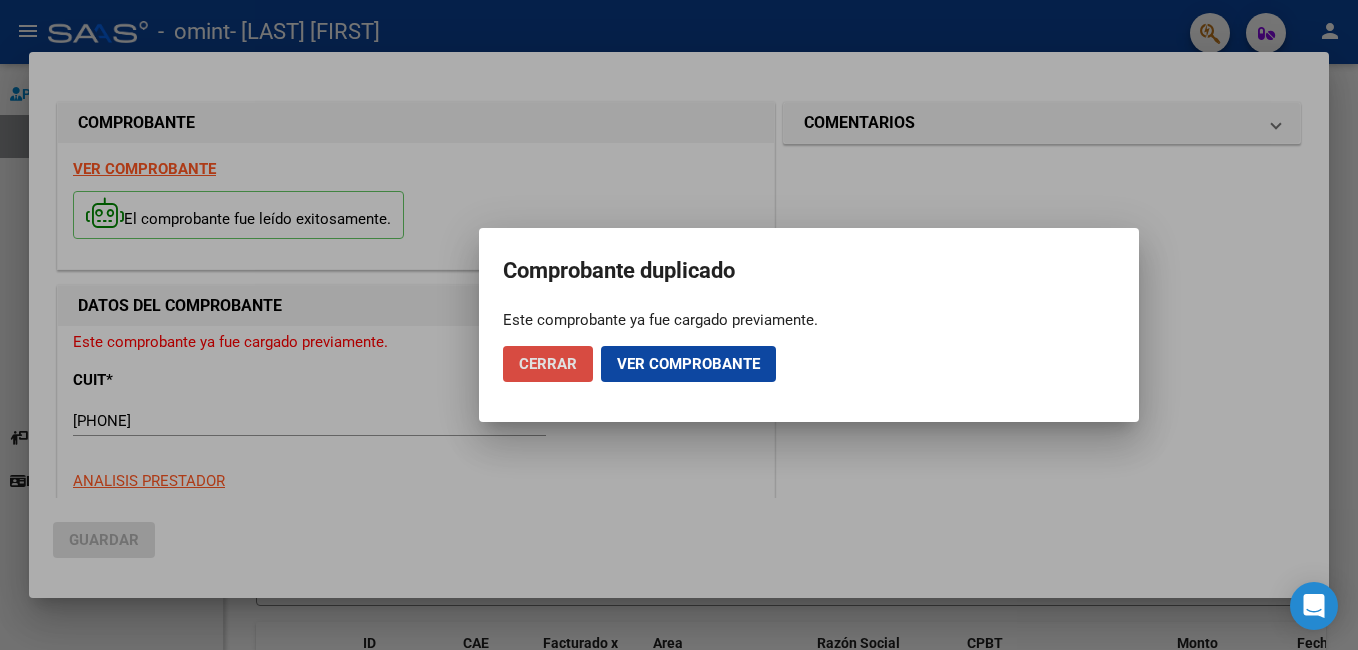 click on "Cerrar" 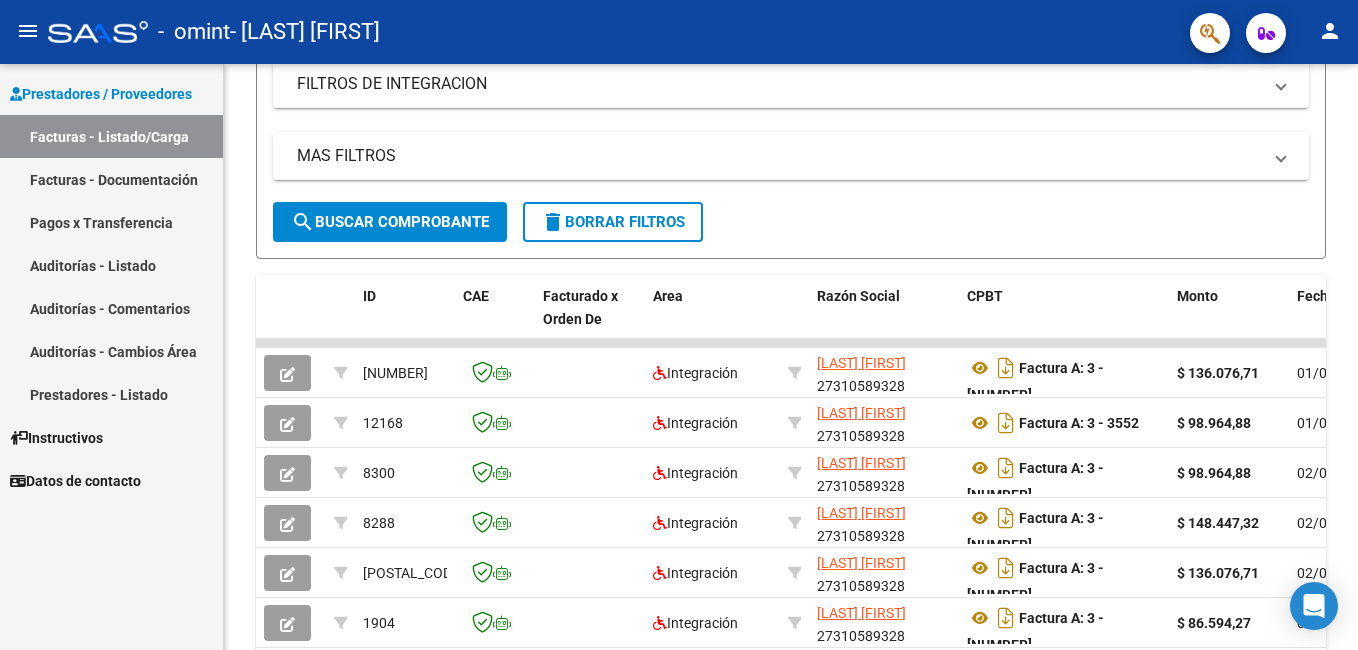 scroll, scrollTop: 200, scrollLeft: 0, axis: vertical 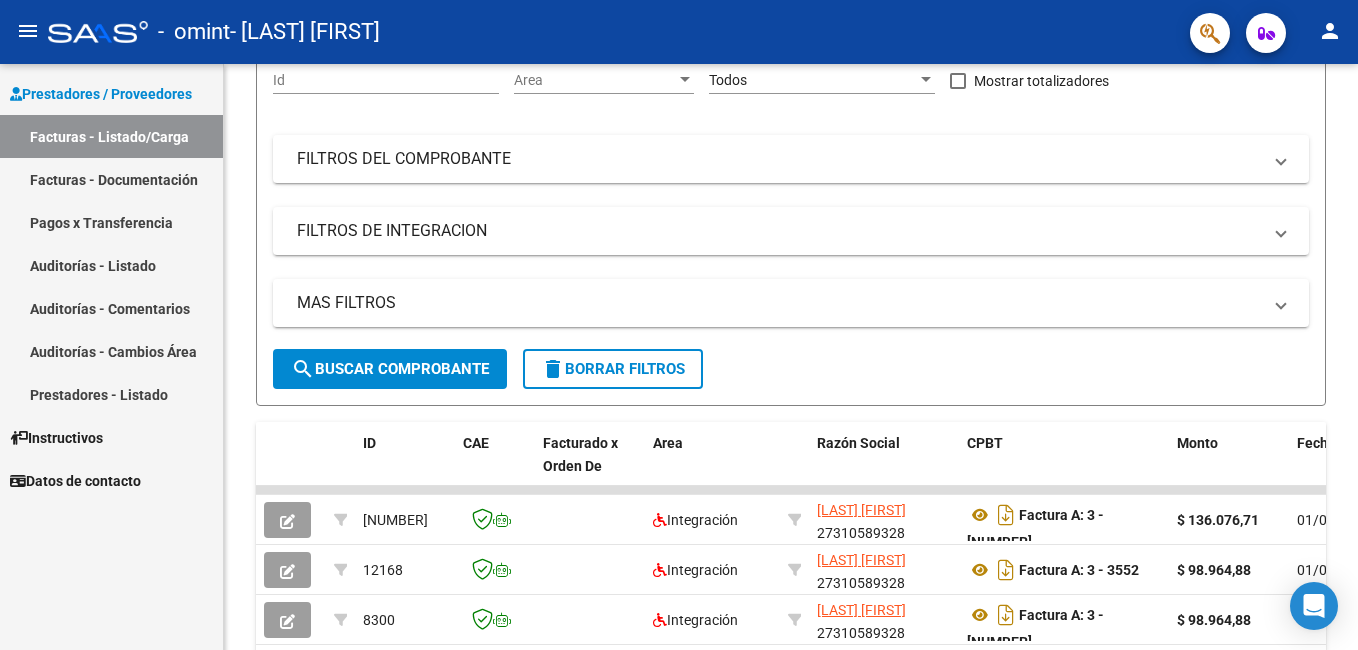 click on "Facturas - Listado/Carga" at bounding box center [111, 136] 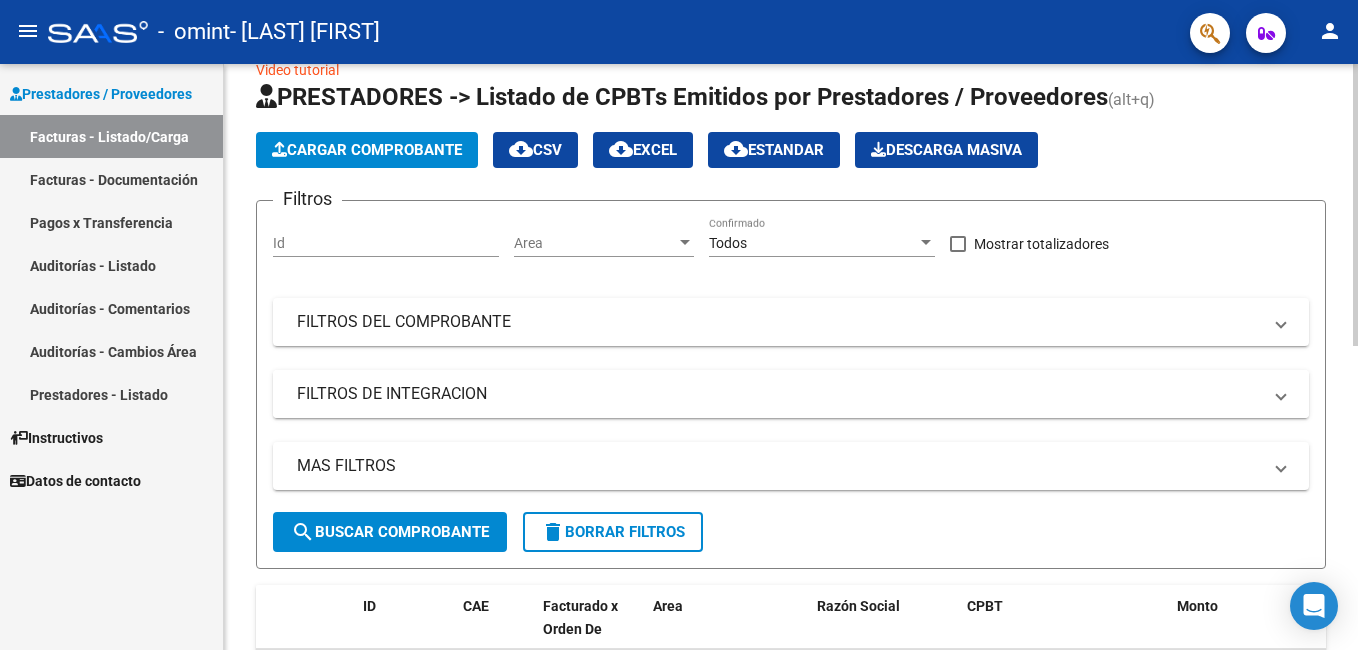 scroll, scrollTop: 0, scrollLeft: 0, axis: both 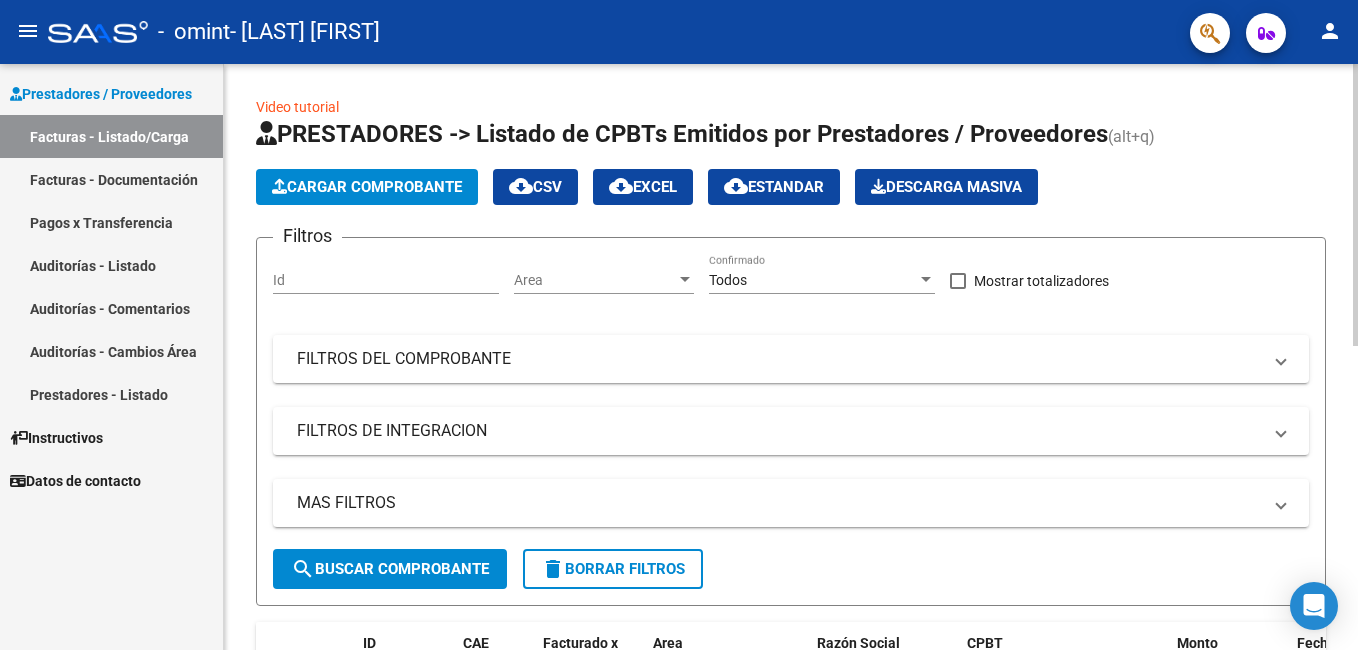 click on "Cargar Comprobante" 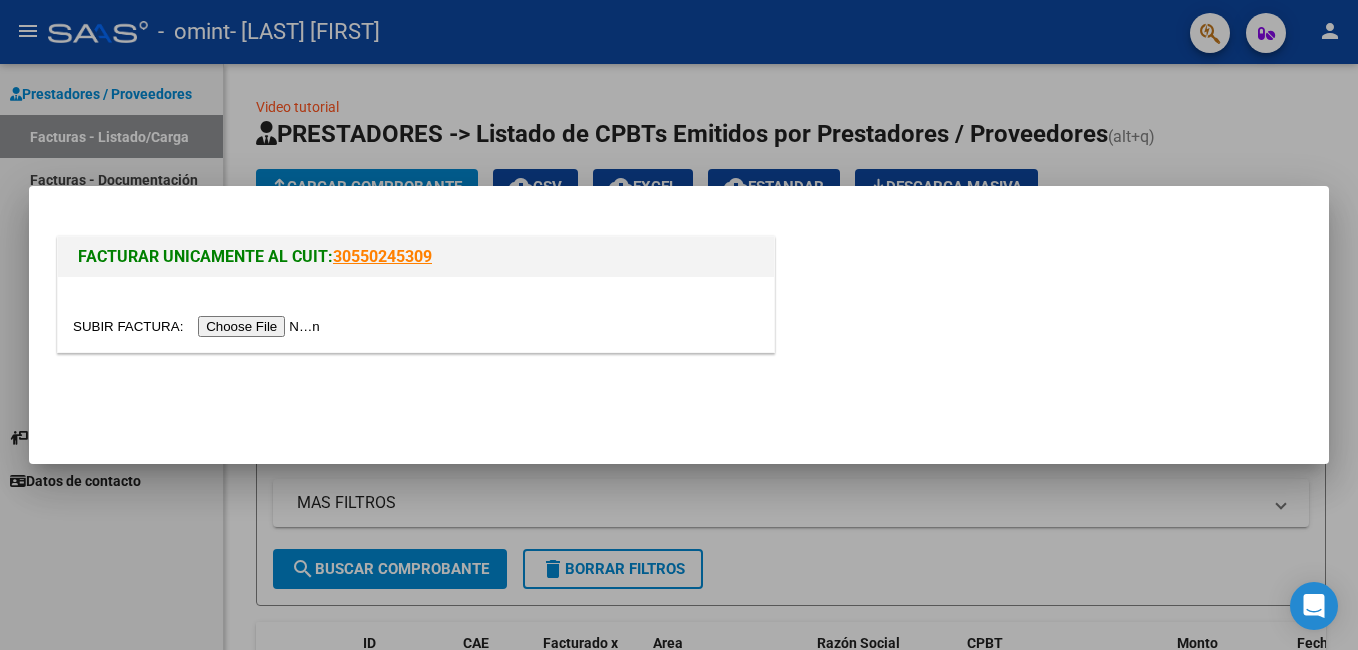 click at bounding box center (199, 326) 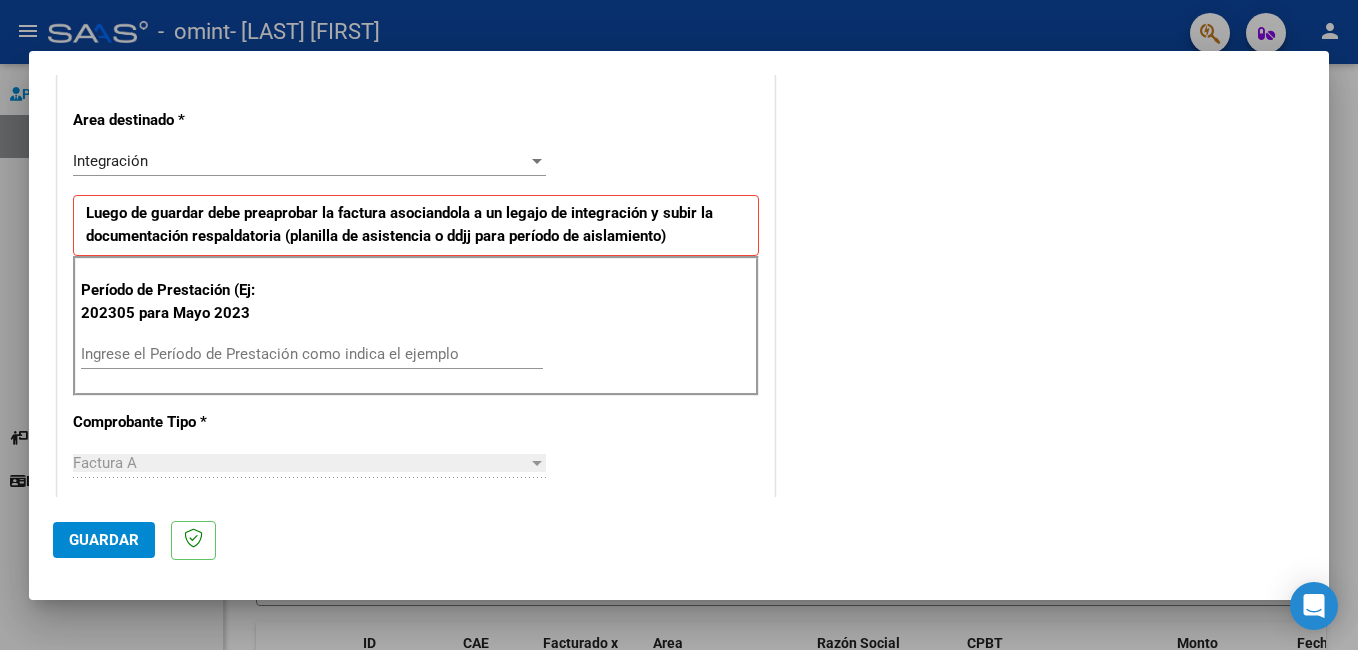 scroll, scrollTop: 500, scrollLeft: 0, axis: vertical 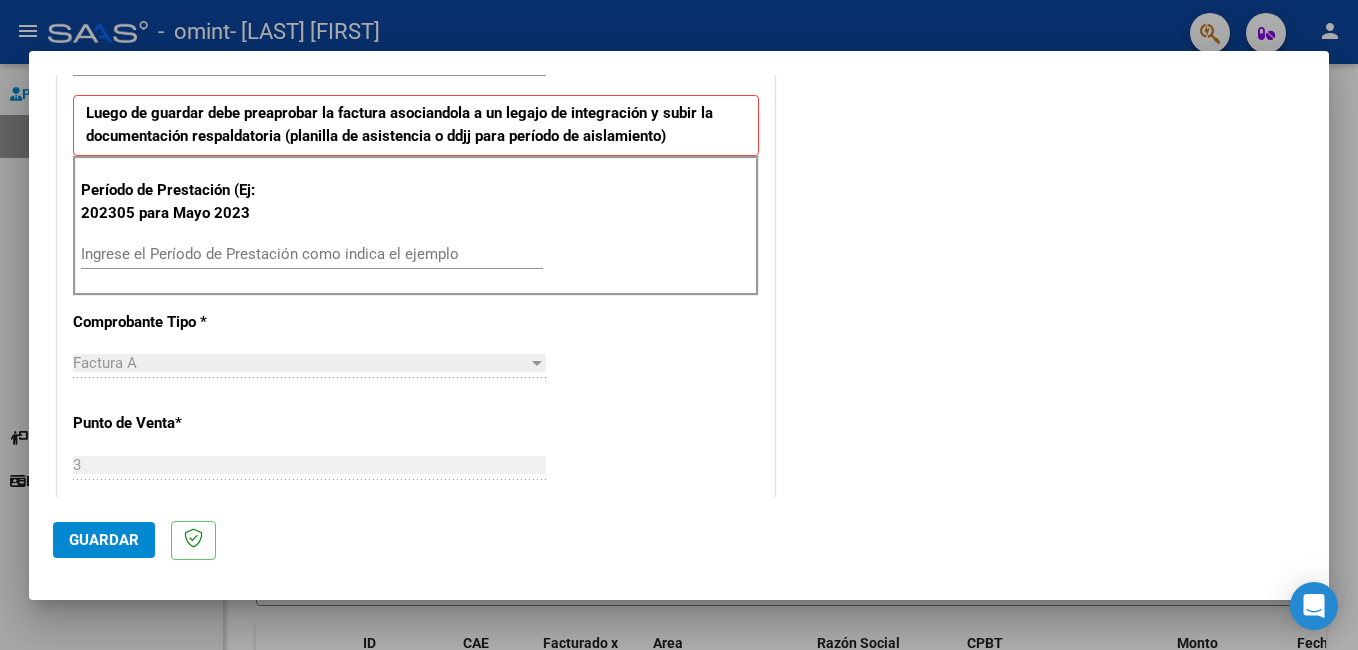 click on "Ingrese el Período de Prestación como indica el ejemplo" at bounding box center (312, 254) 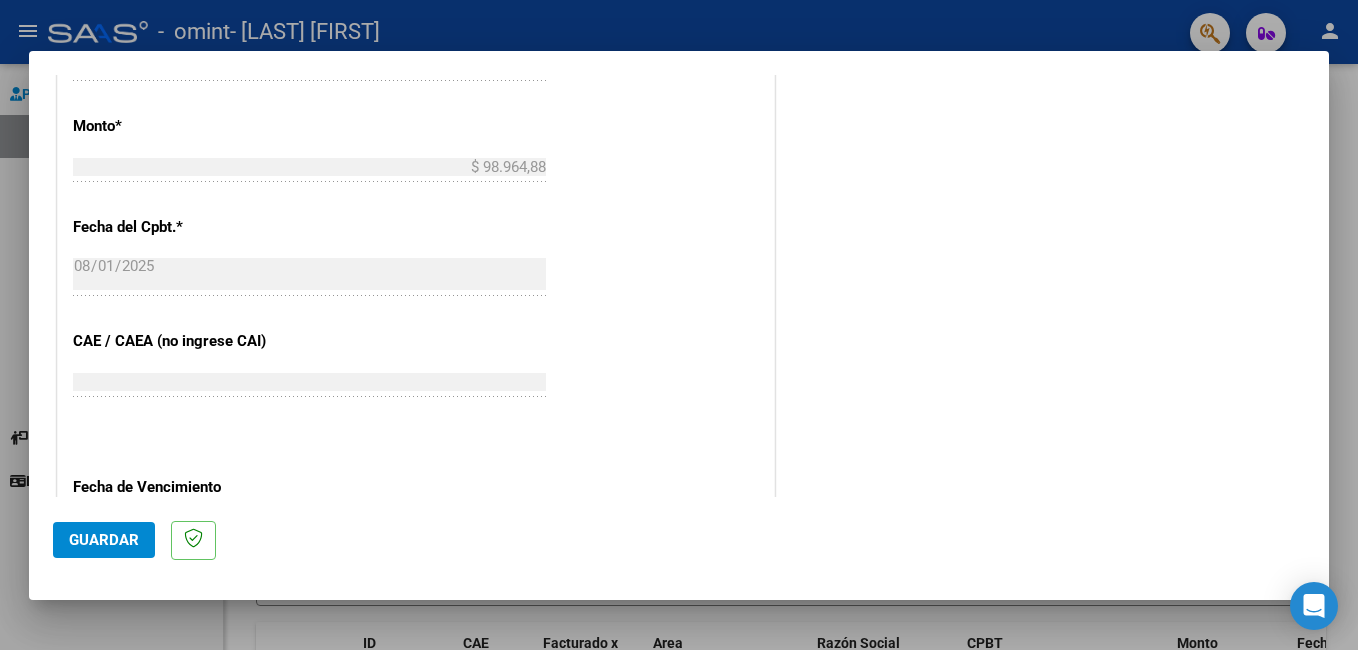 scroll, scrollTop: 1200, scrollLeft: 0, axis: vertical 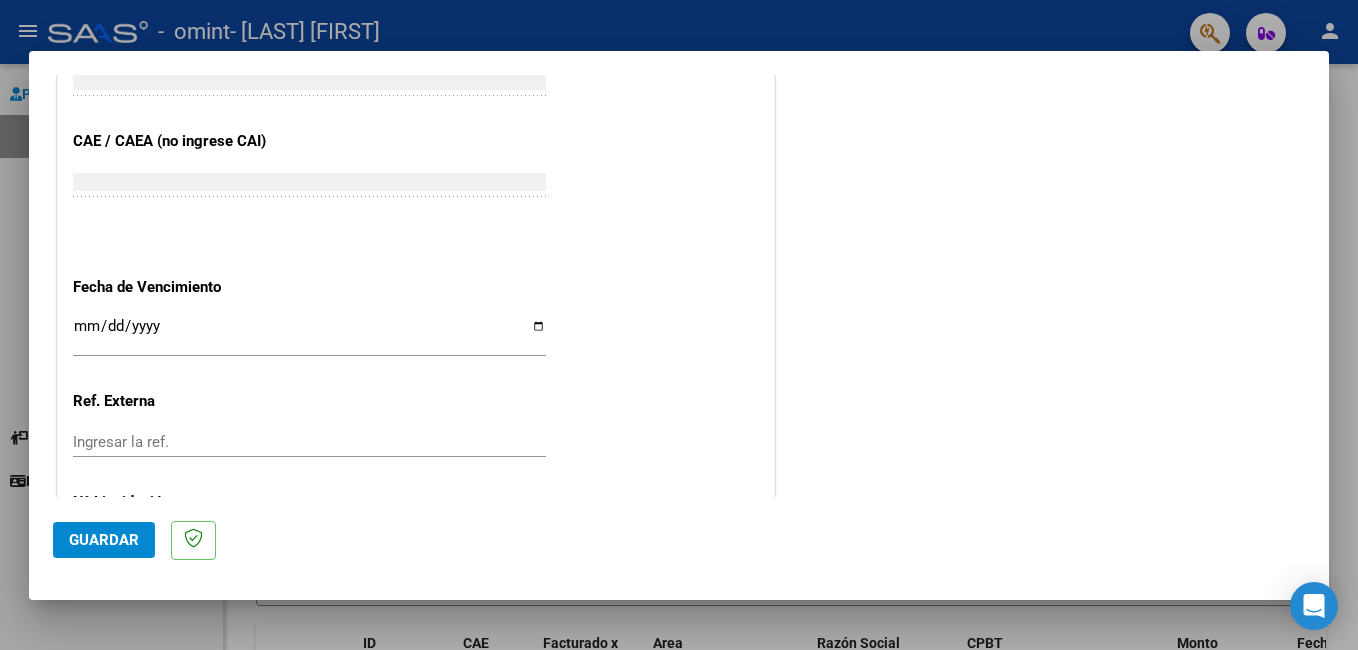 type on "202507" 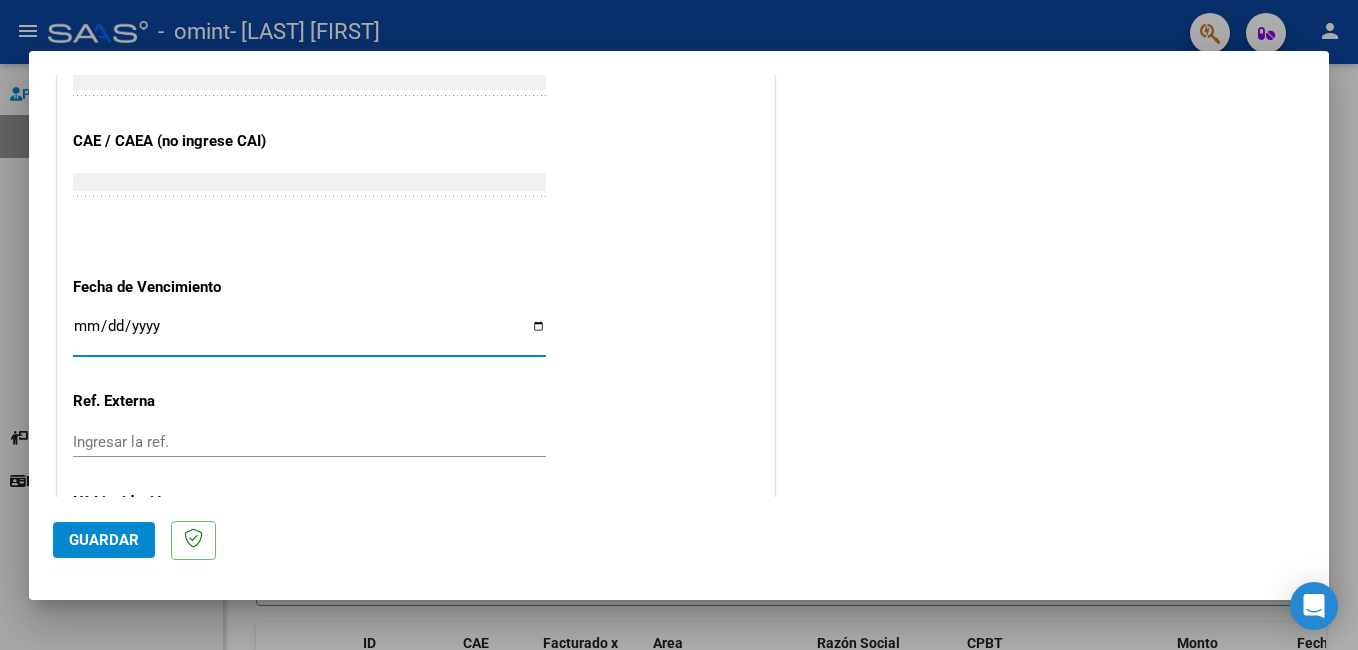 click on "Ingresar la fecha" at bounding box center [309, 334] 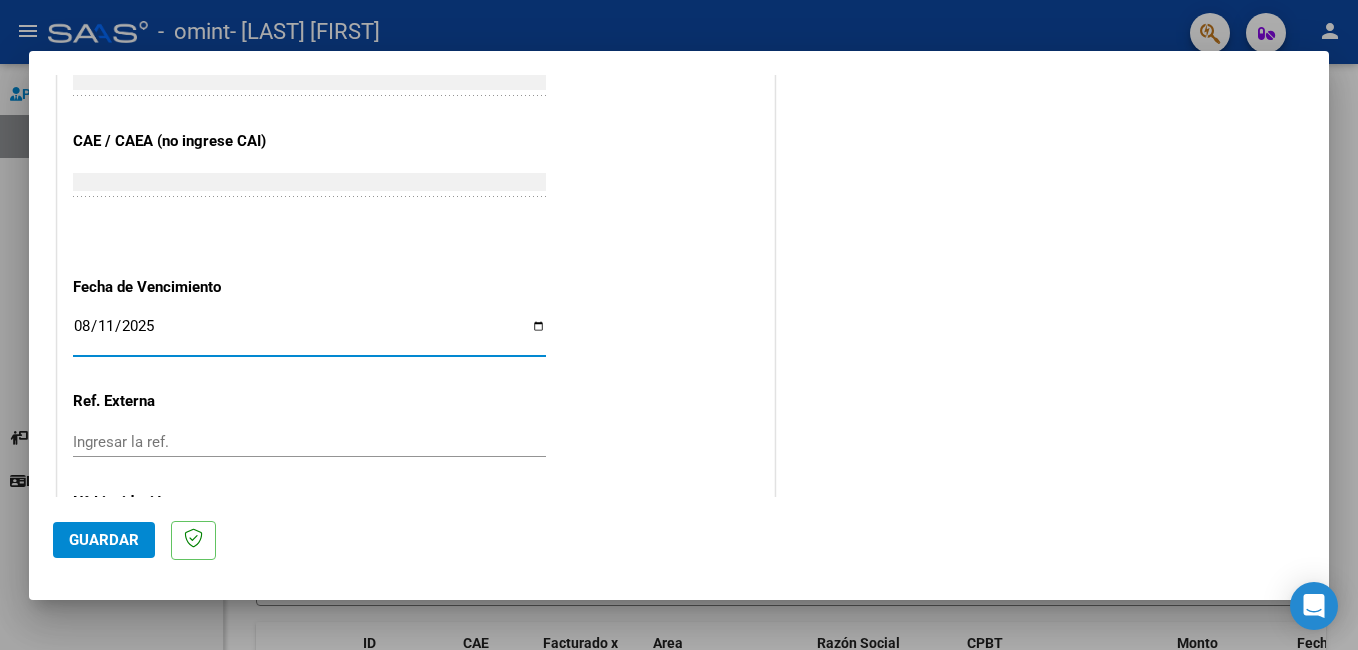 type on "2025-08-11" 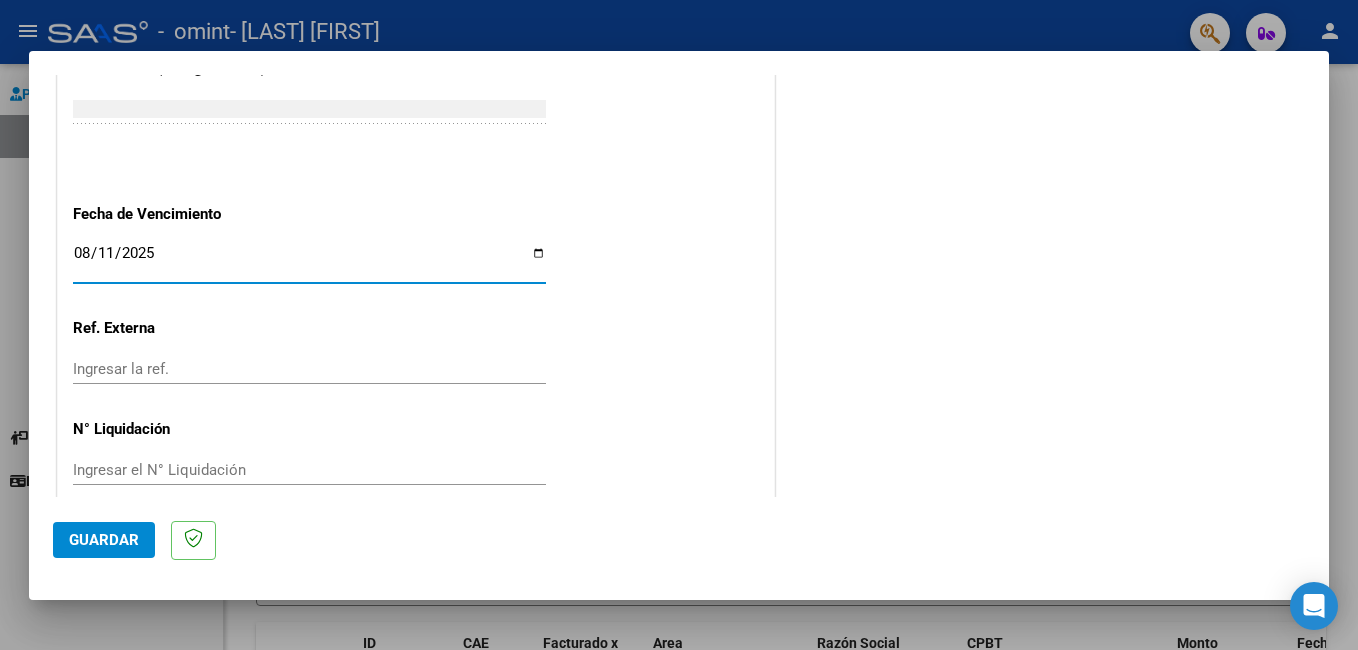 scroll, scrollTop: 1300, scrollLeft: 0, axis: vertical 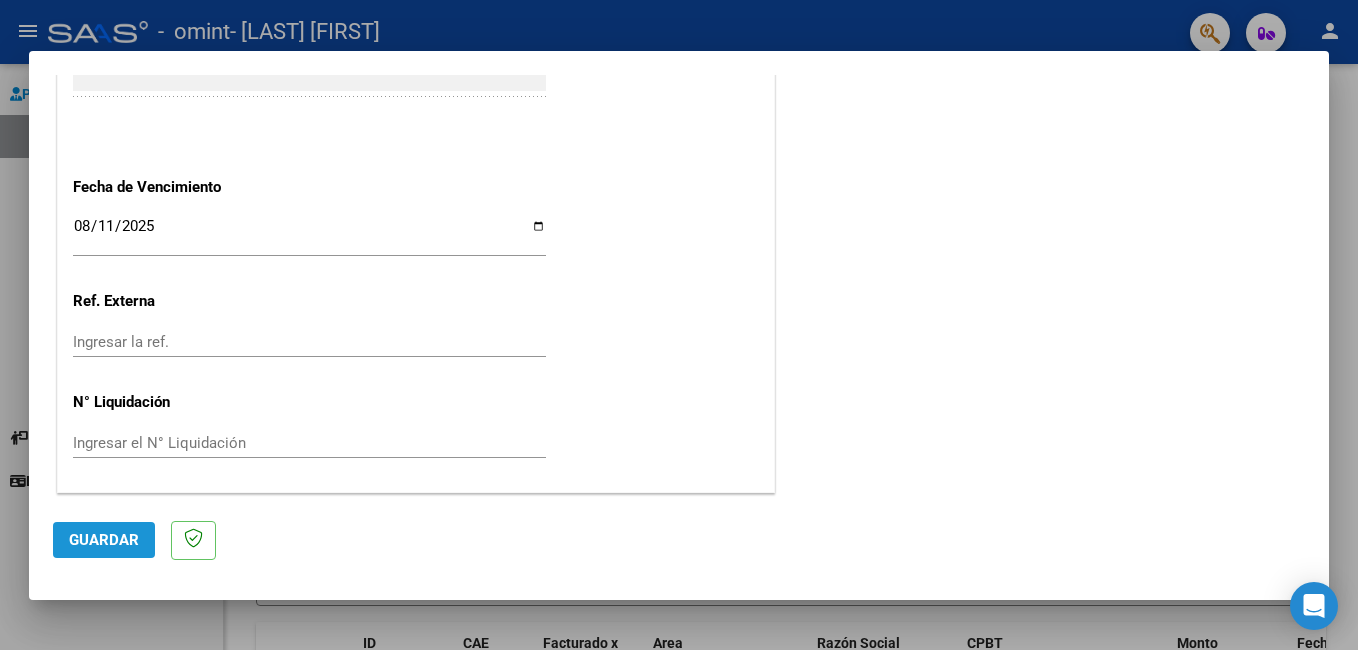click on "Guardar" 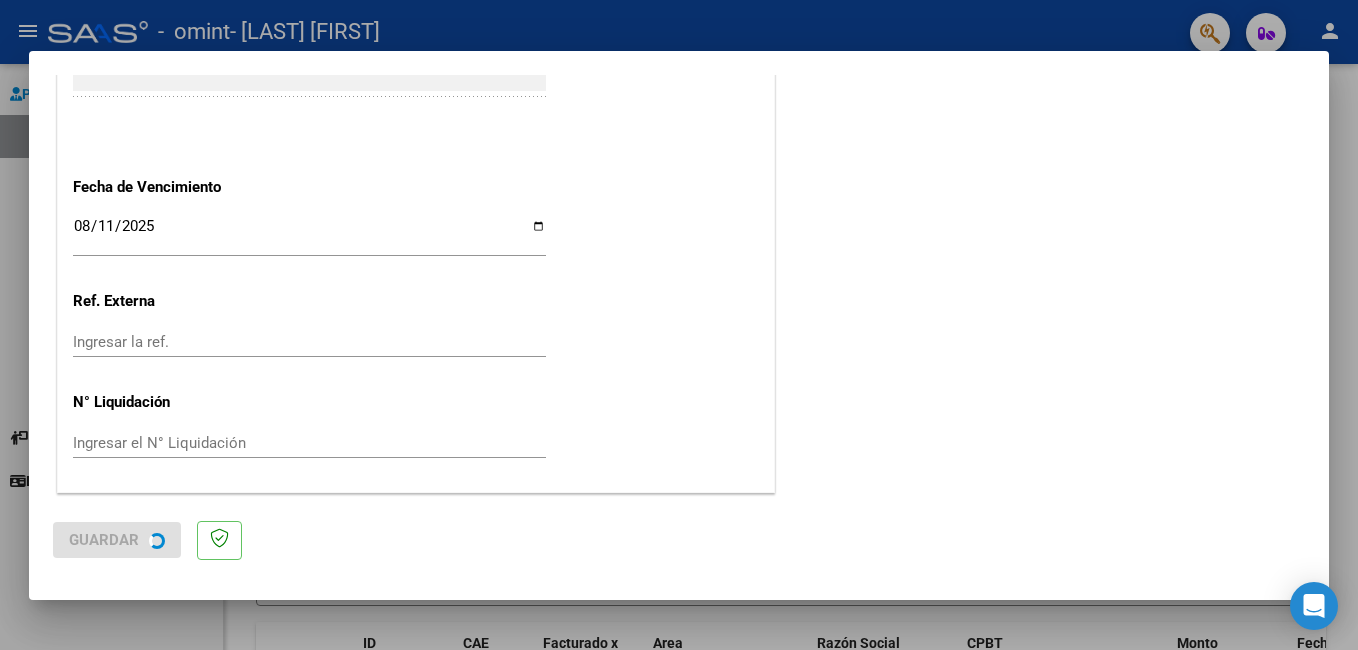 scroll, scrollTop: 0, scrollLeft: 0, axis: both 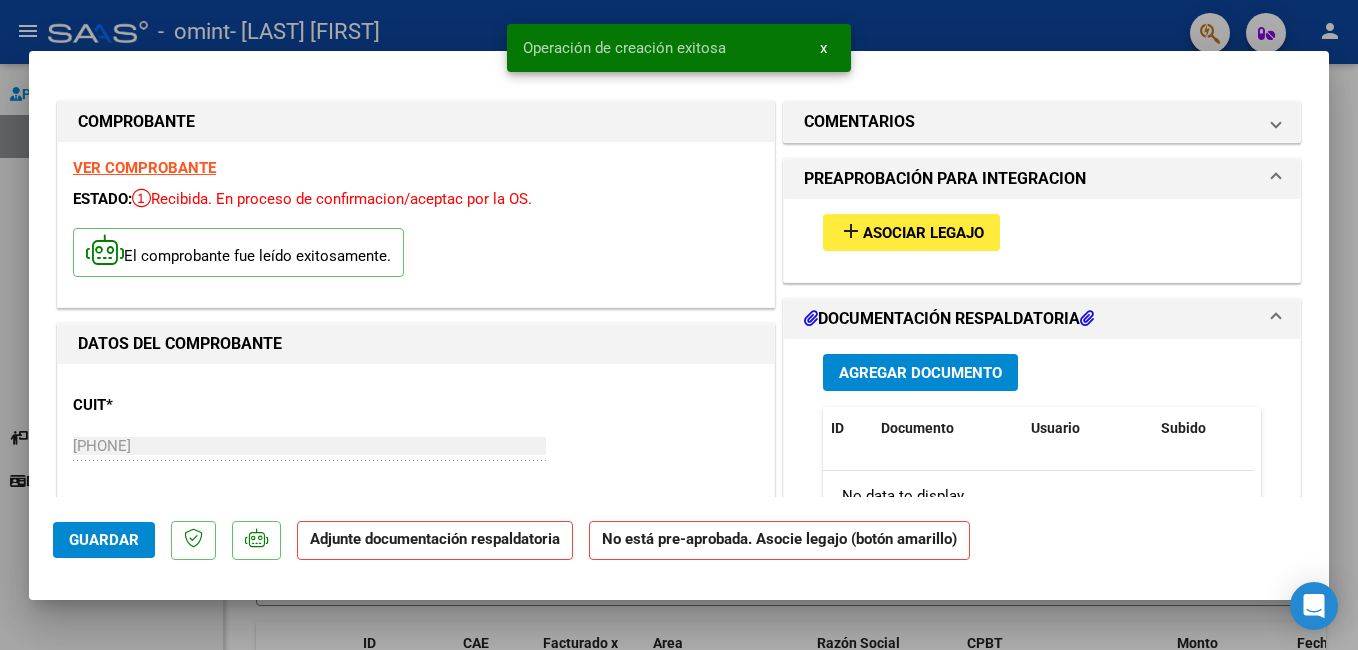 click on "Asociar Legajo" at bounding box center [923, 233] 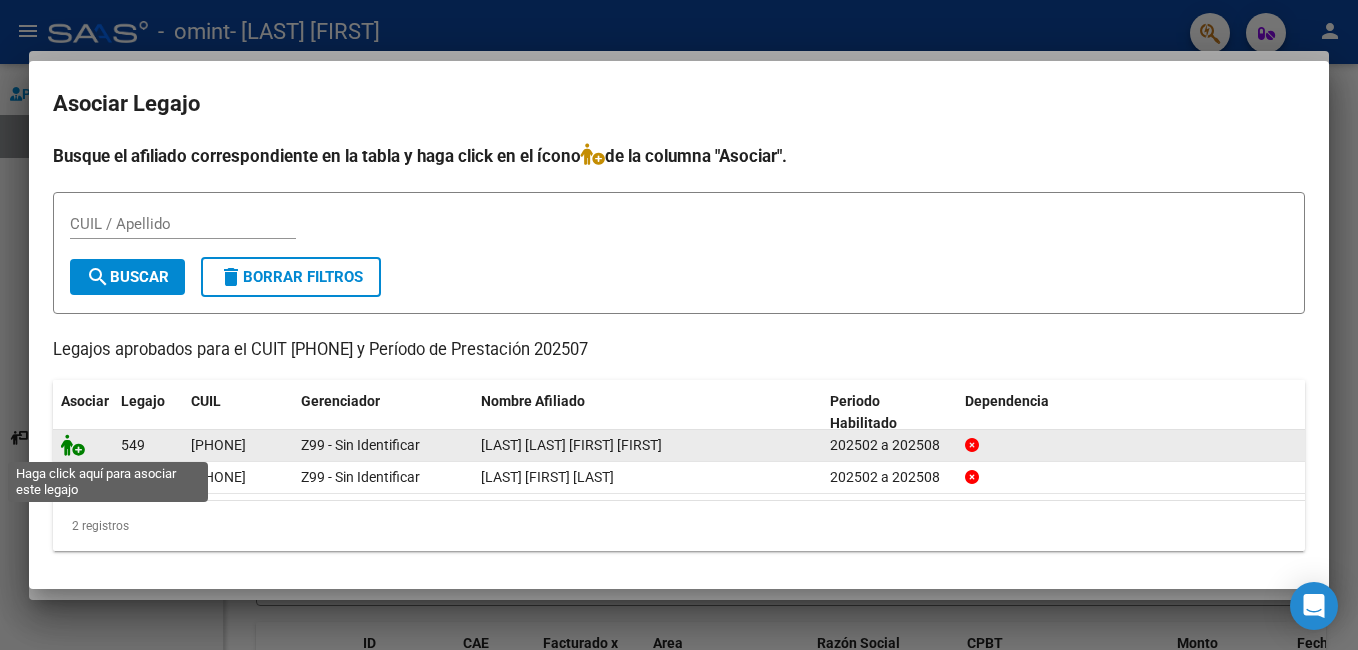 click 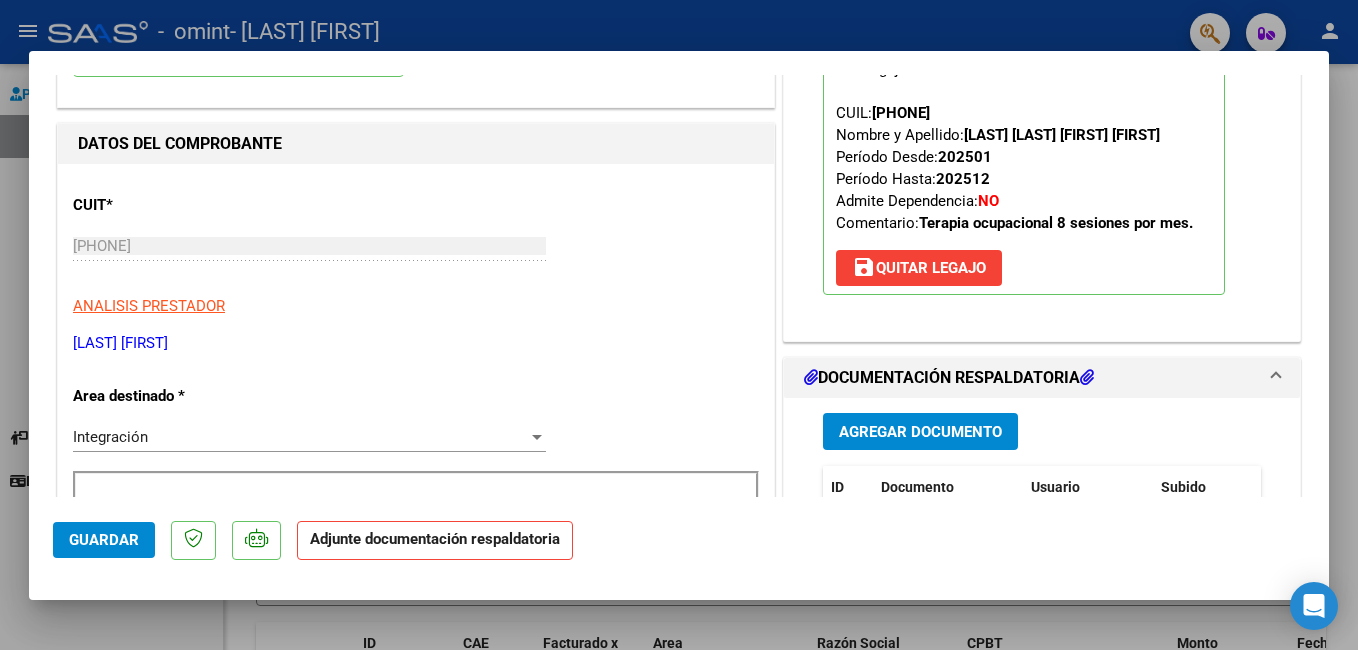 scroll, scrollTop: 400, scrollLeft: 0, axis: vertical 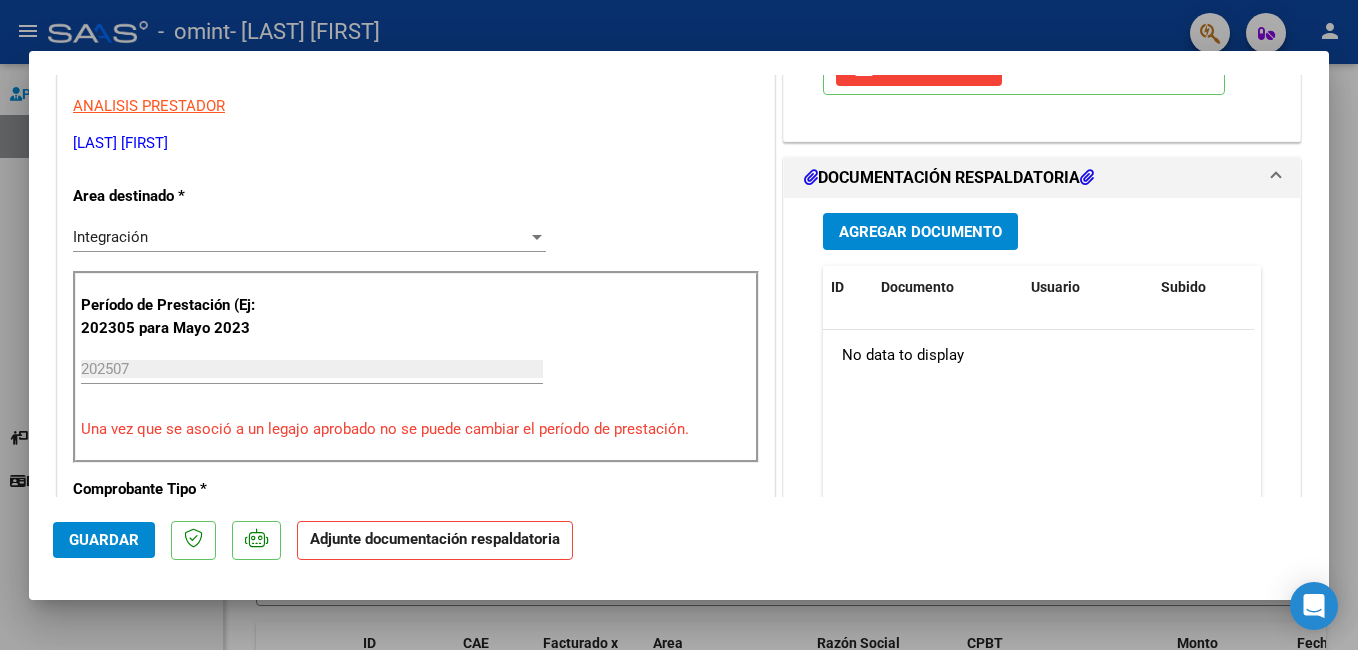 click on "Agregar Documento" at bounding box center [920, 232] 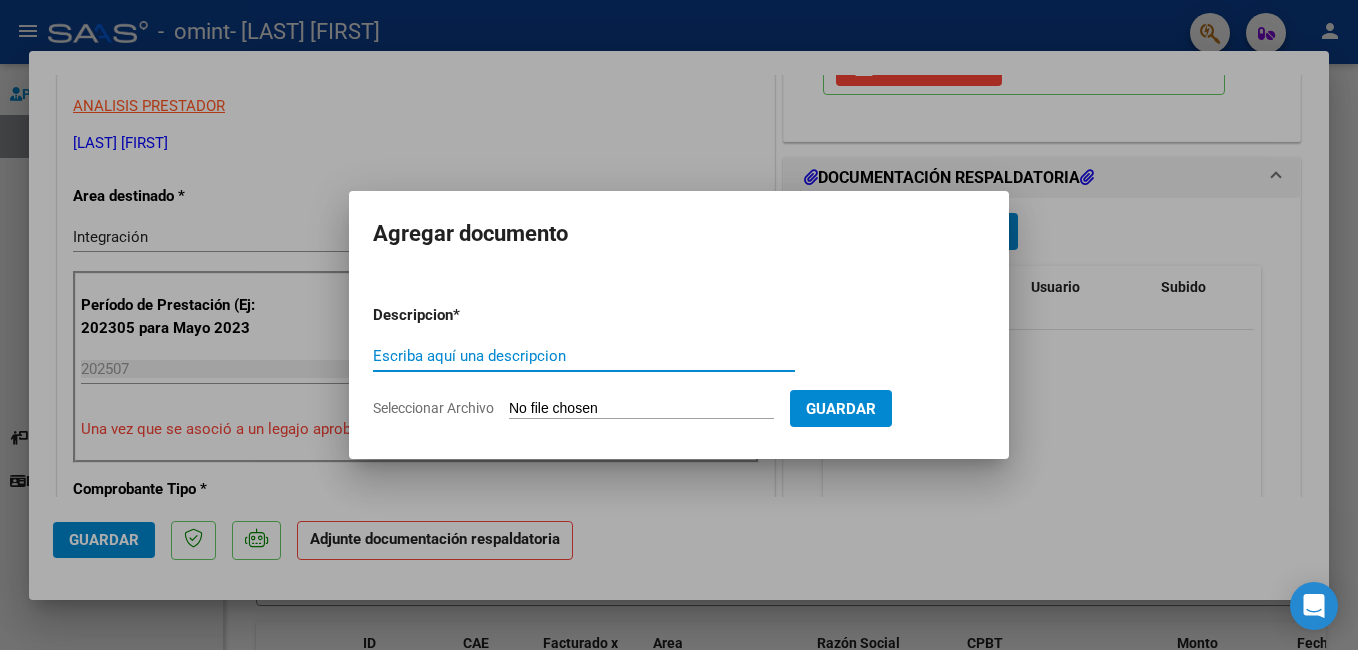 click on "Seleccionar Archivo" at bounding box center [641, 409] 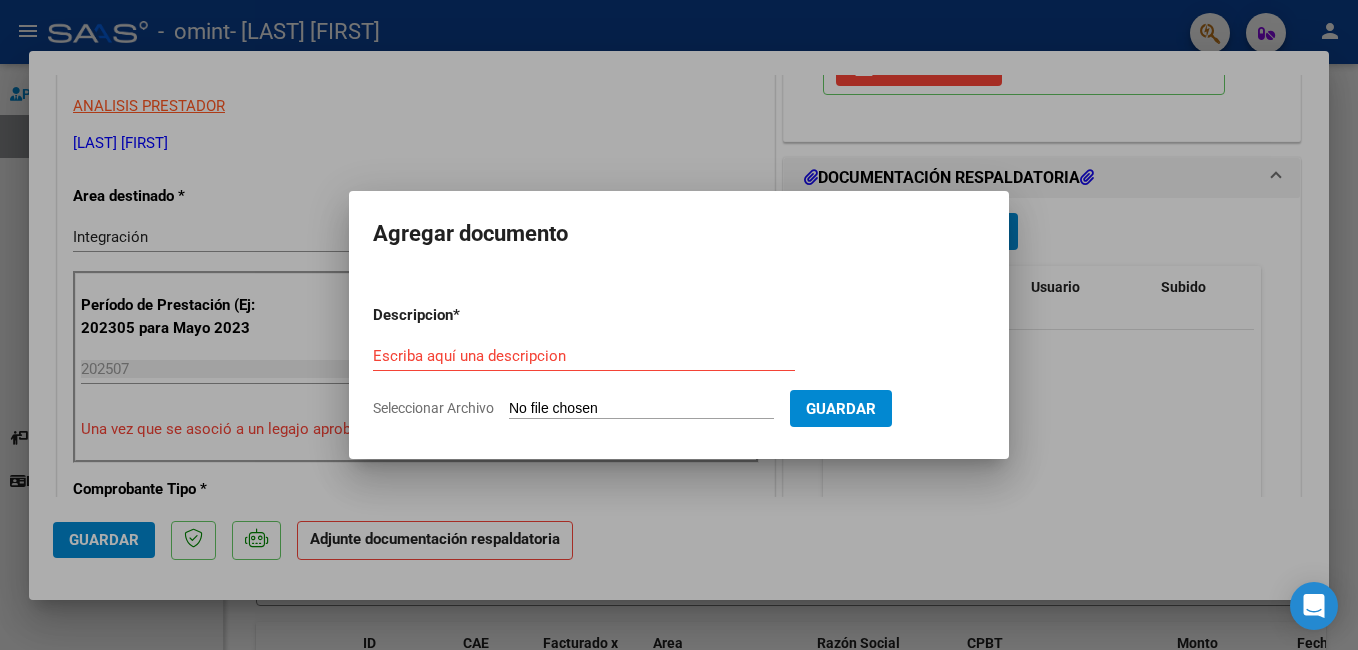 type on "C:\fakepath\[LAST] [FIRST] - TO - [DATE]" 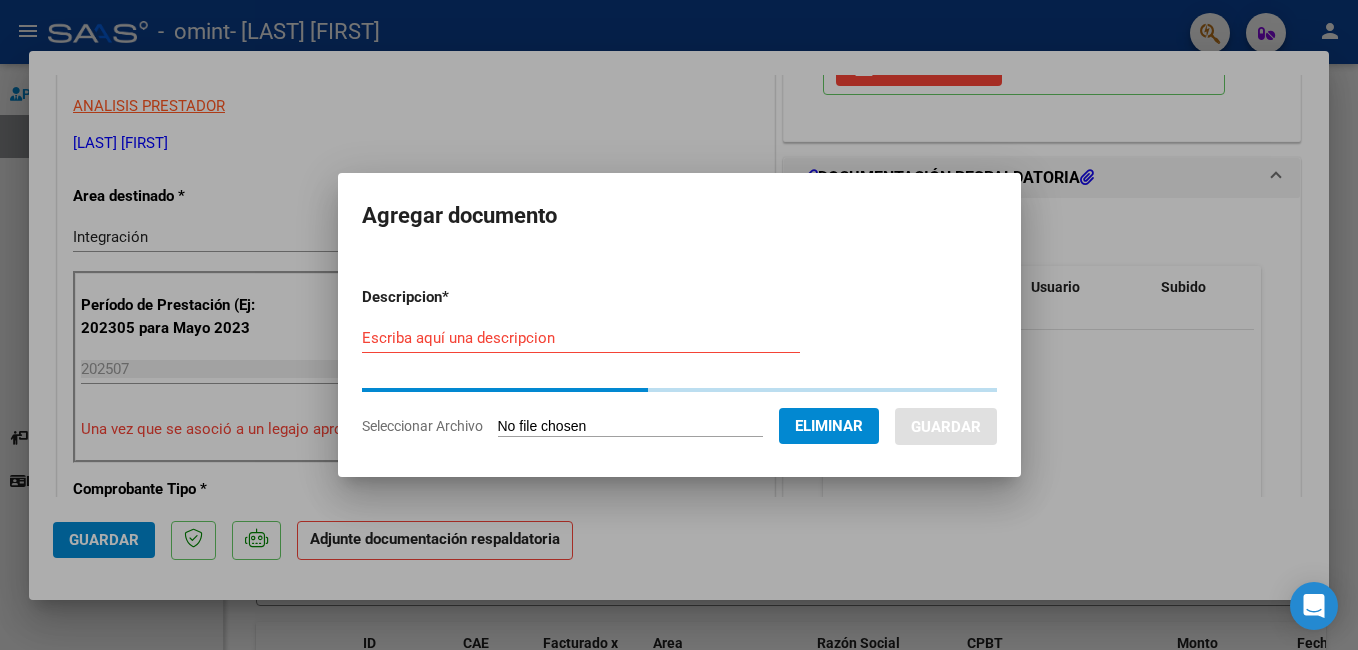click on "Escriba aquí una descripcion" at bounding box center [581, 338] 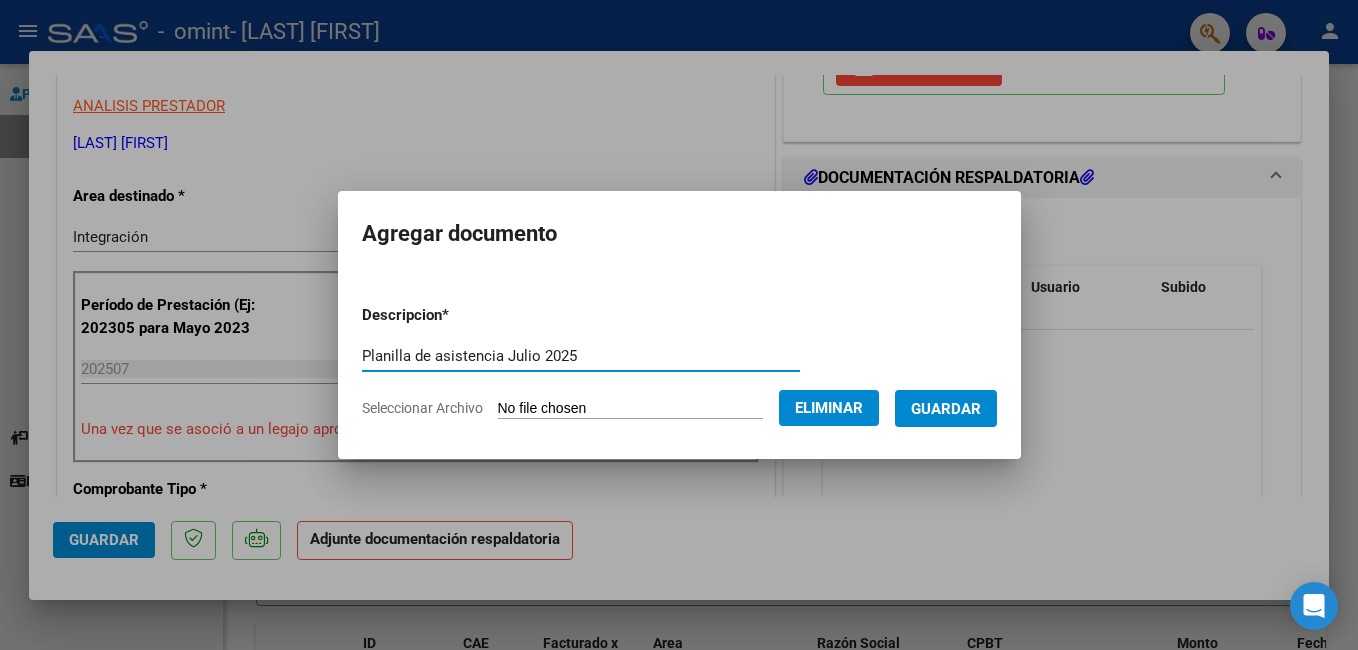 type on "Planilla de asistencia Julio 2025" 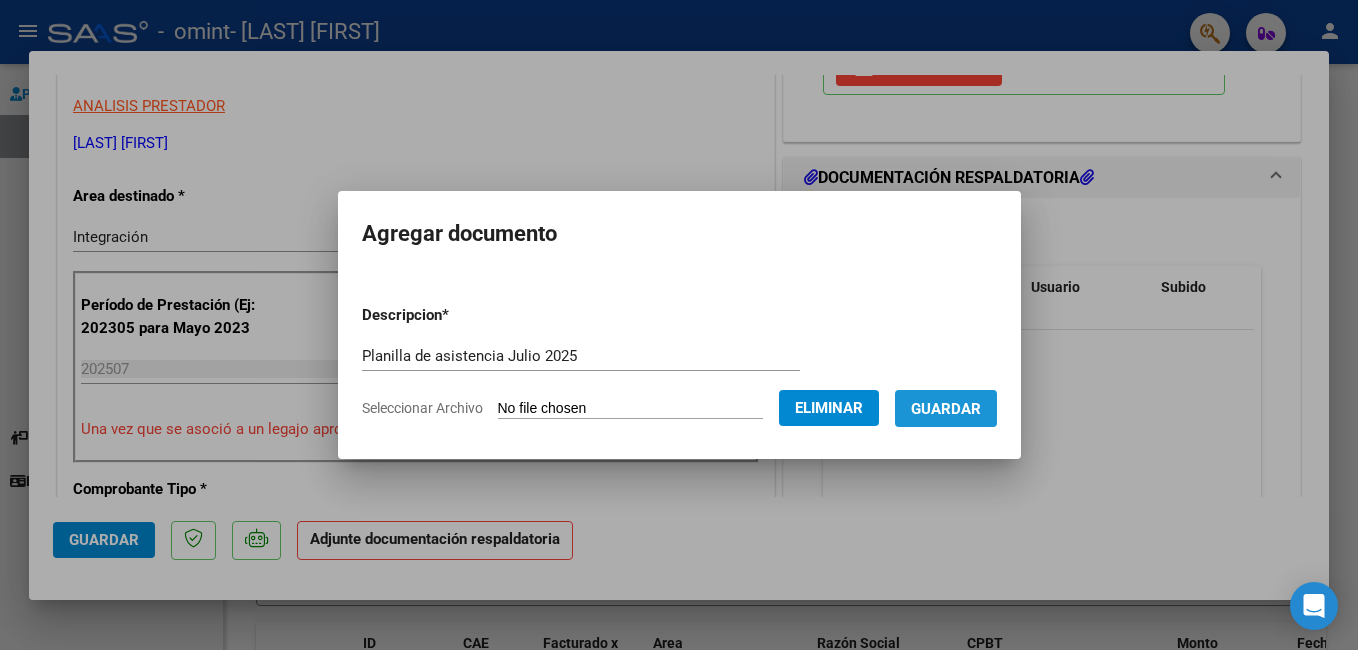 click on "Guardar" at bounding box center (946, 409) 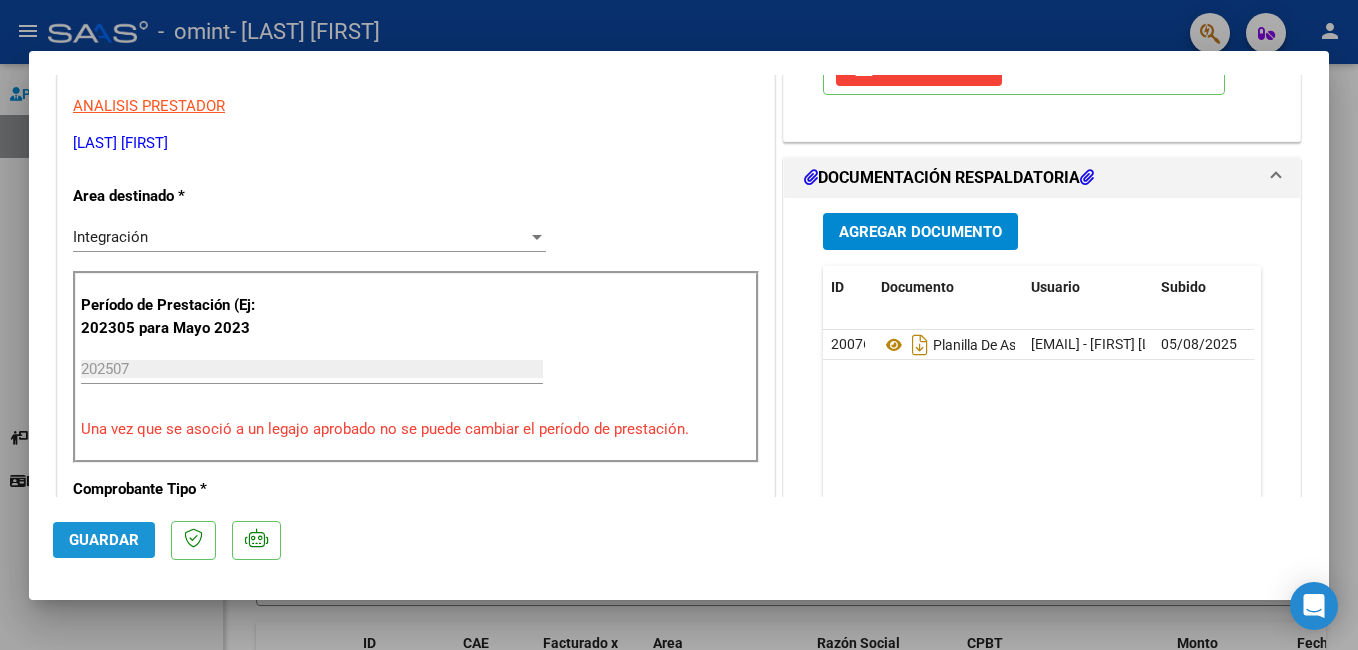 click on "Guardar" 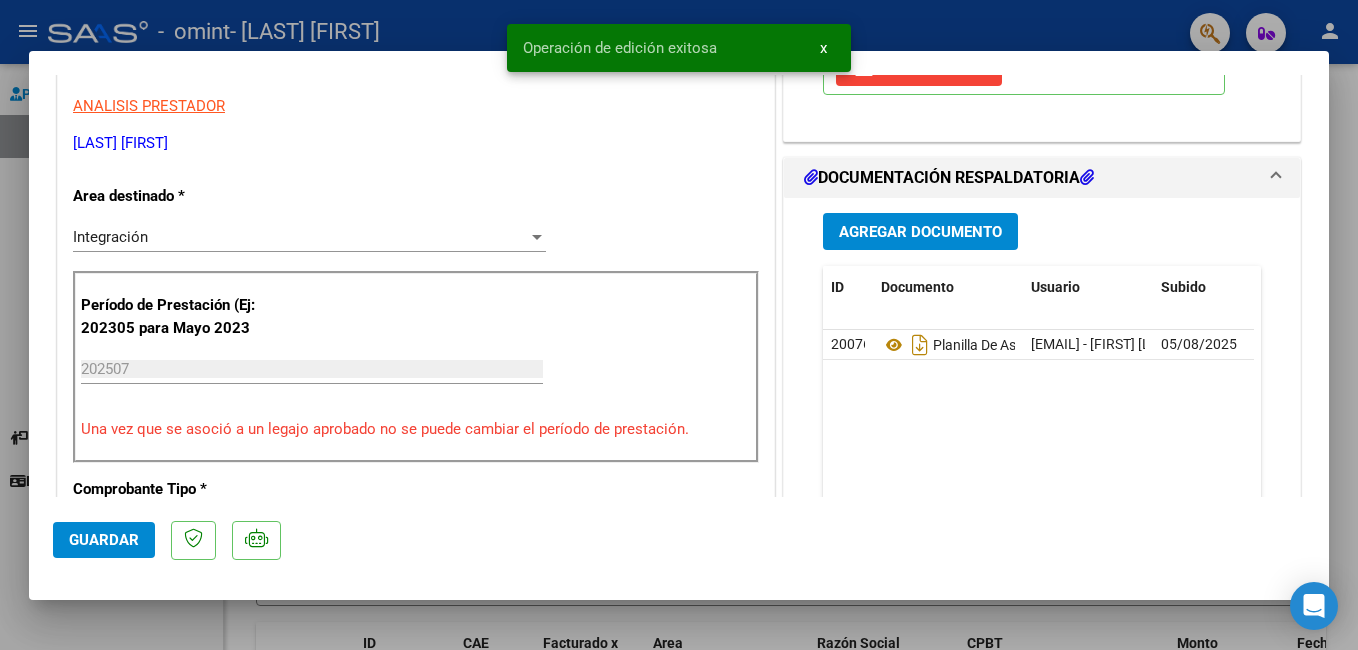 click at bounding box center (679, 325) 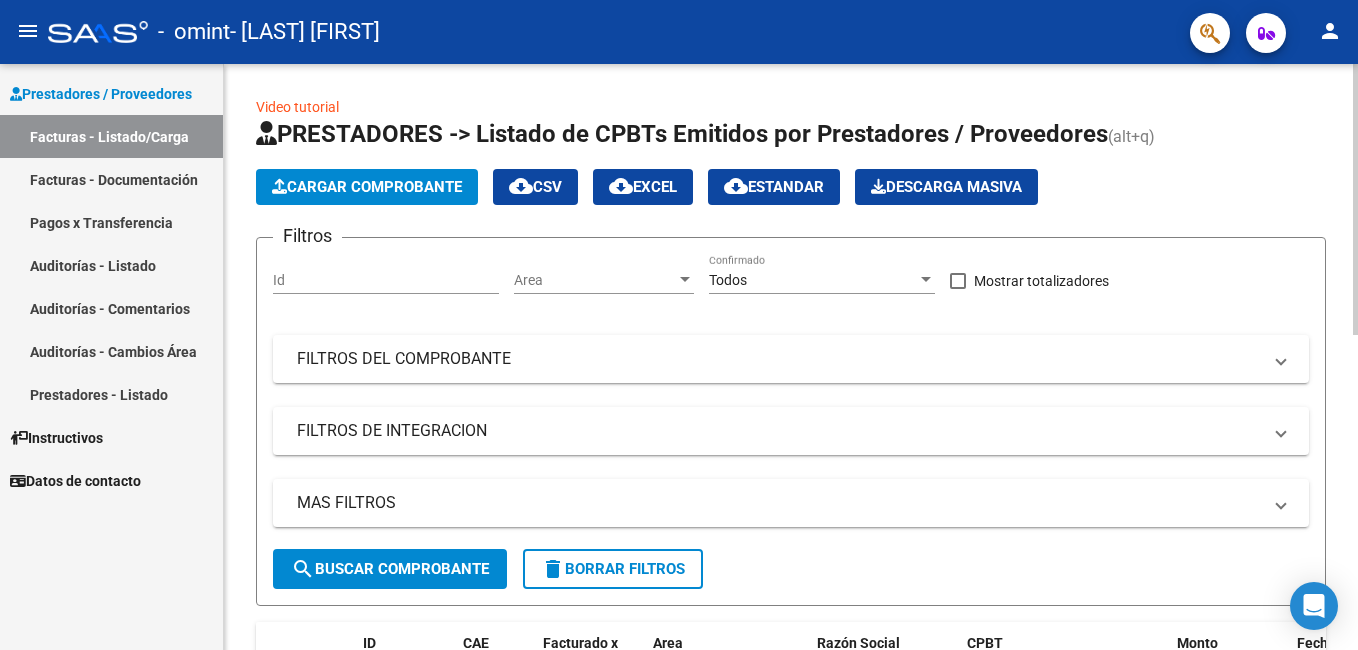 click on "Cargar Comprobante" 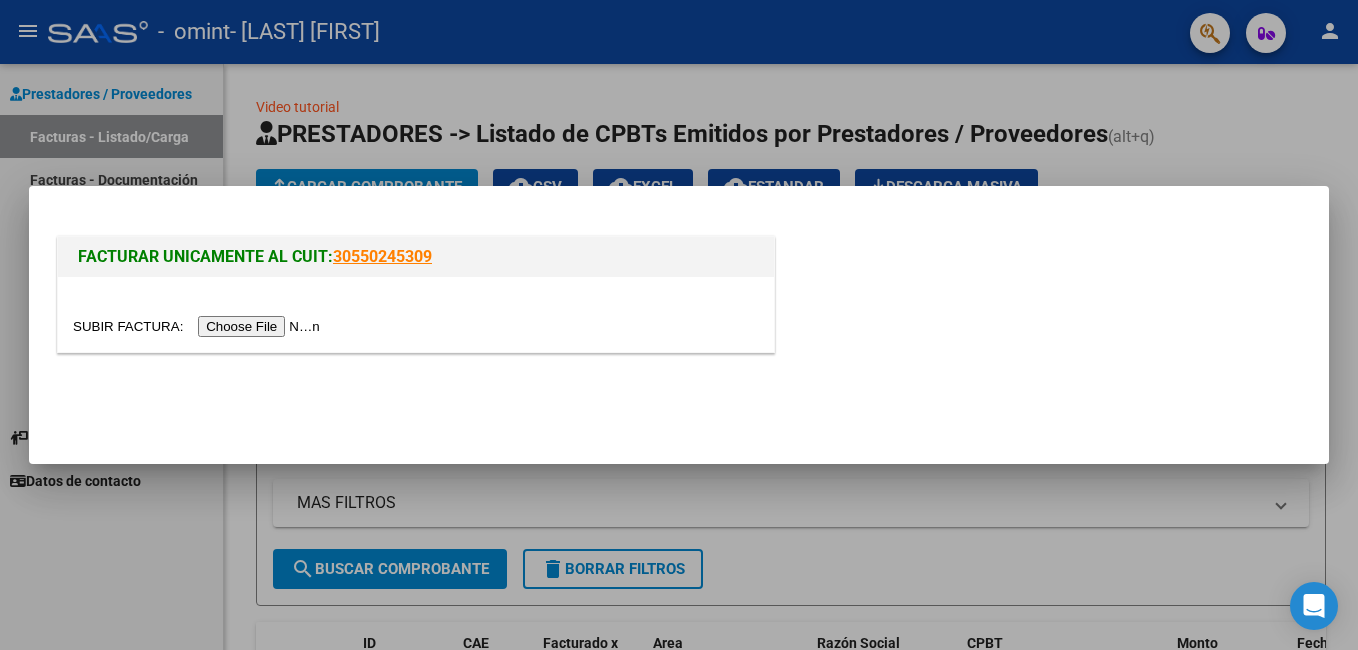 click at bounding box center (199, 326) 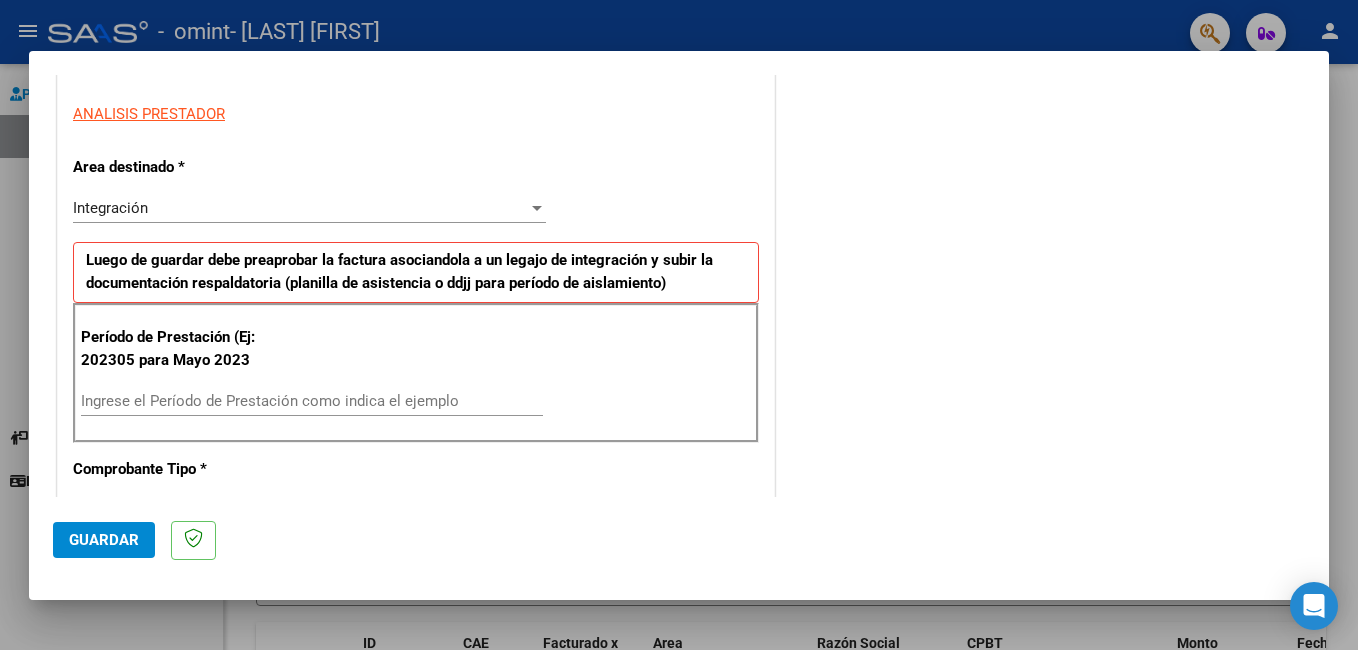 scroll, scrollTop: 400, scrollLeft: 0, axis: vertical 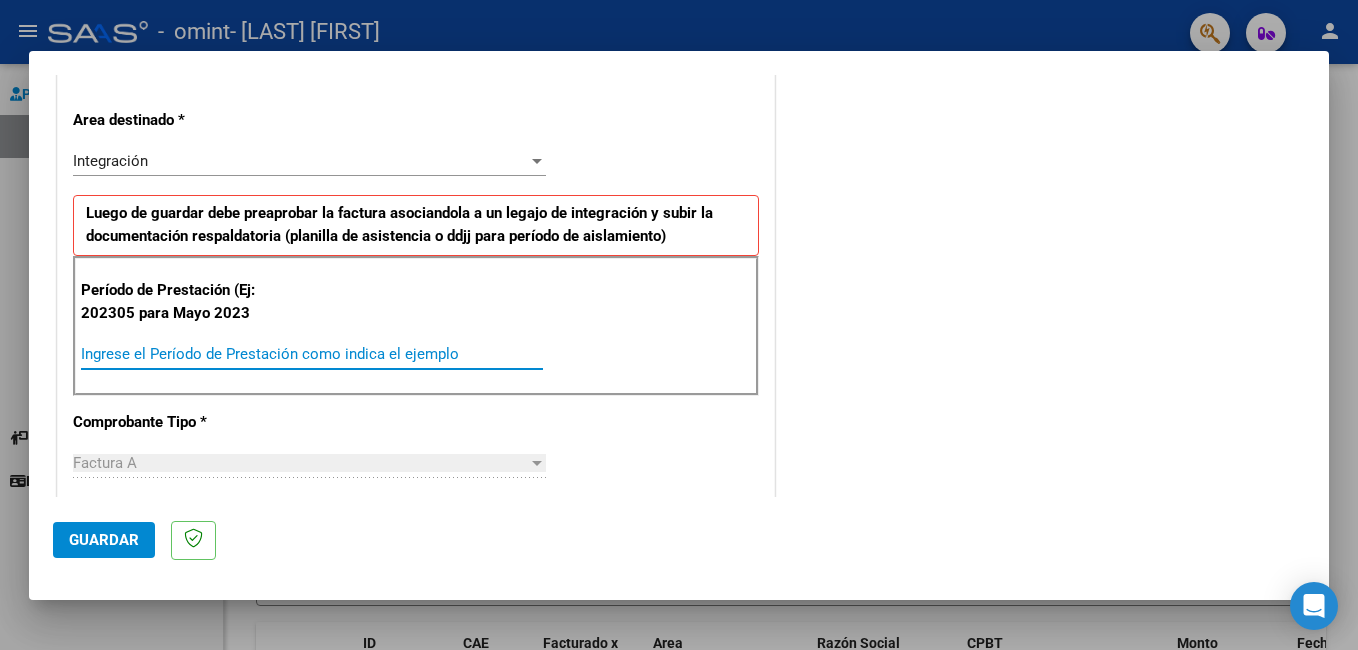 click on "Ingrese el Período de Prestación como indica el ejemplo" at bounding box center (312, 354) 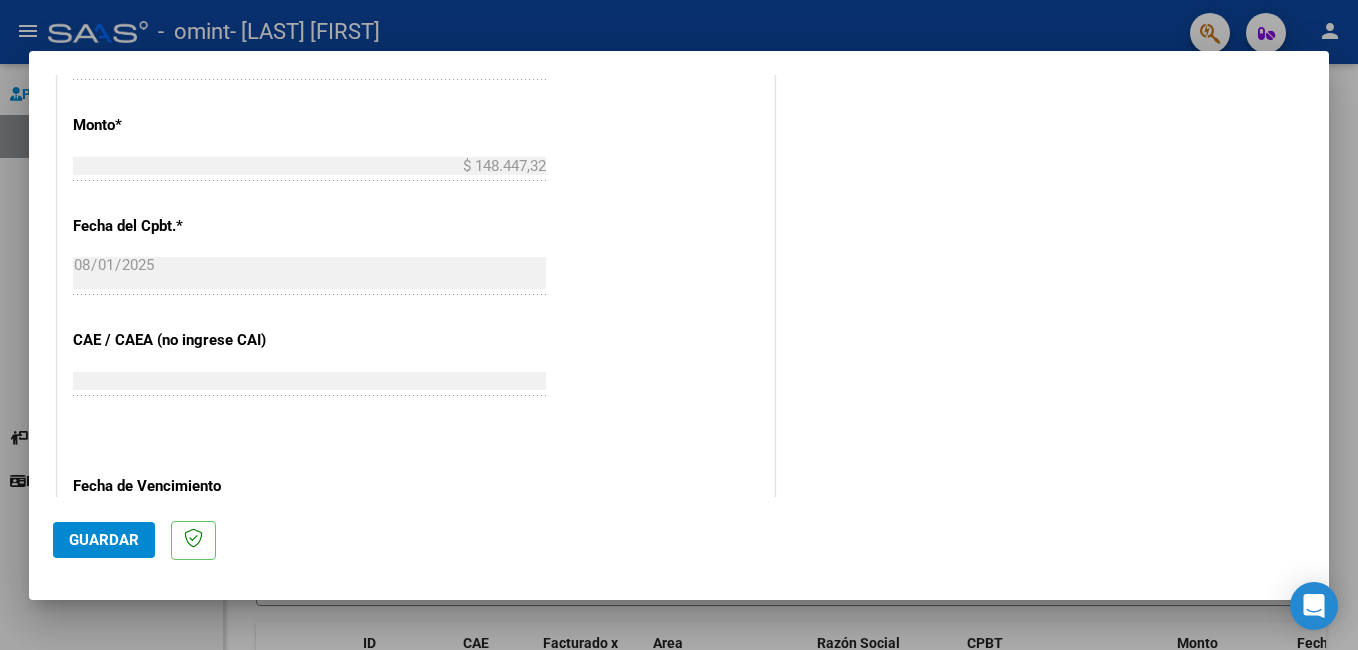 scroll, scrollTop: 1100, scrollLeft: 0, axis: vertical 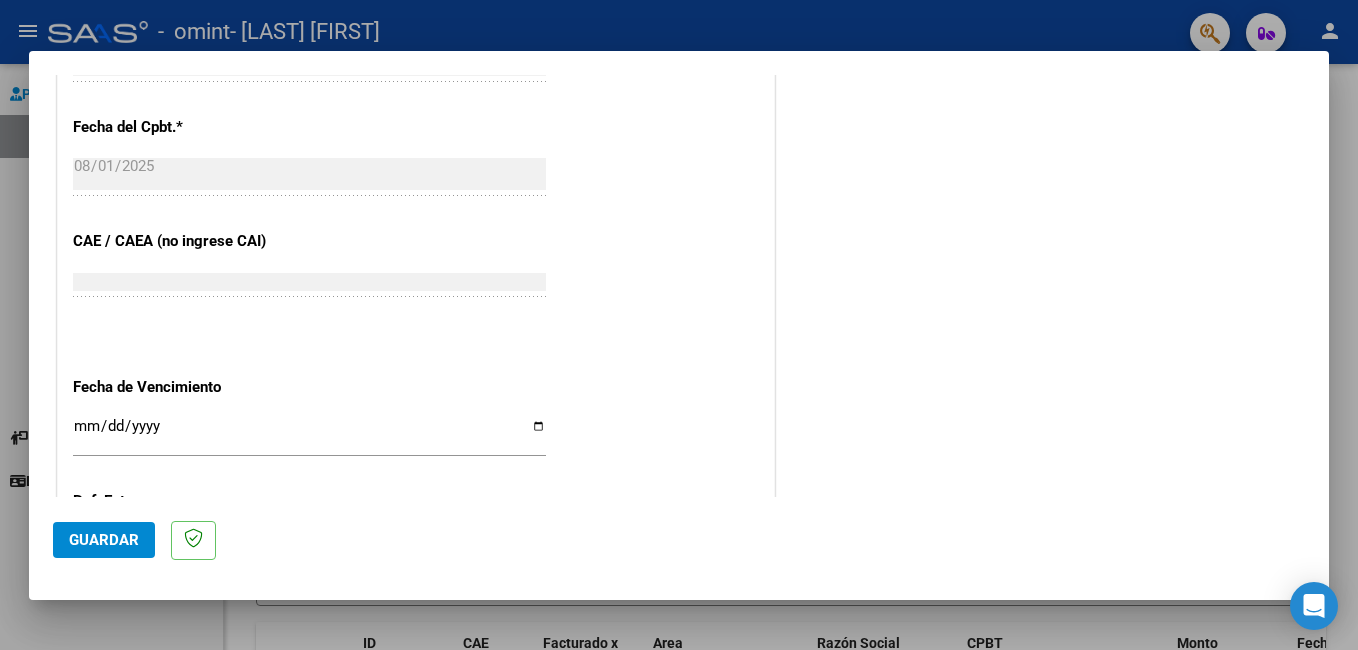 type on "202507" 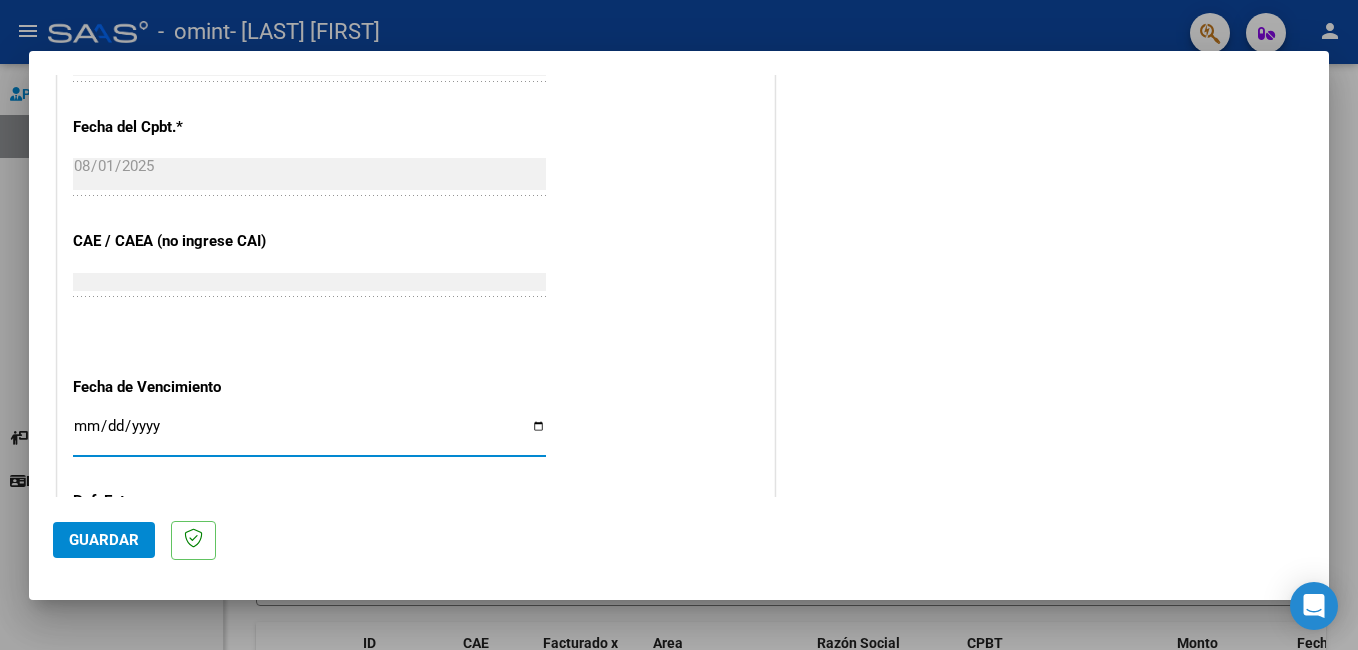 click on "Ingresar la fecha" at bounding box center (309, 434) 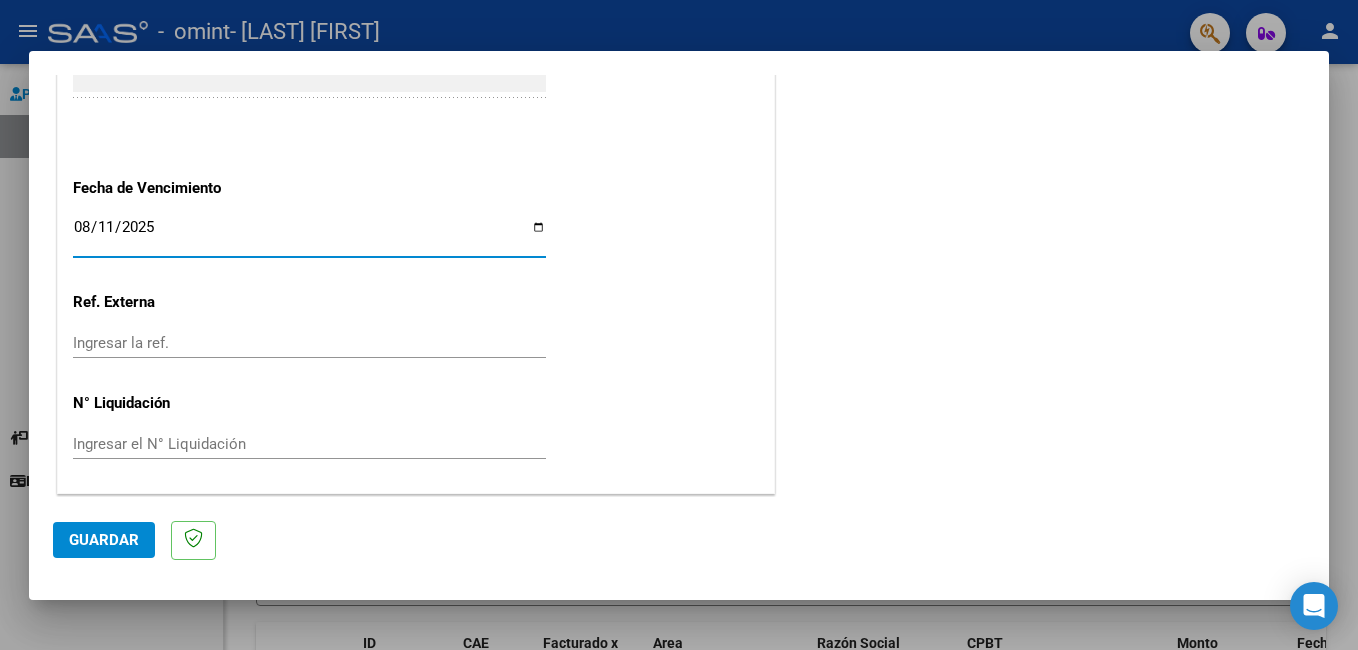 scroll, scrollTop: 1300, scrollLeft: 0, axis: vertical 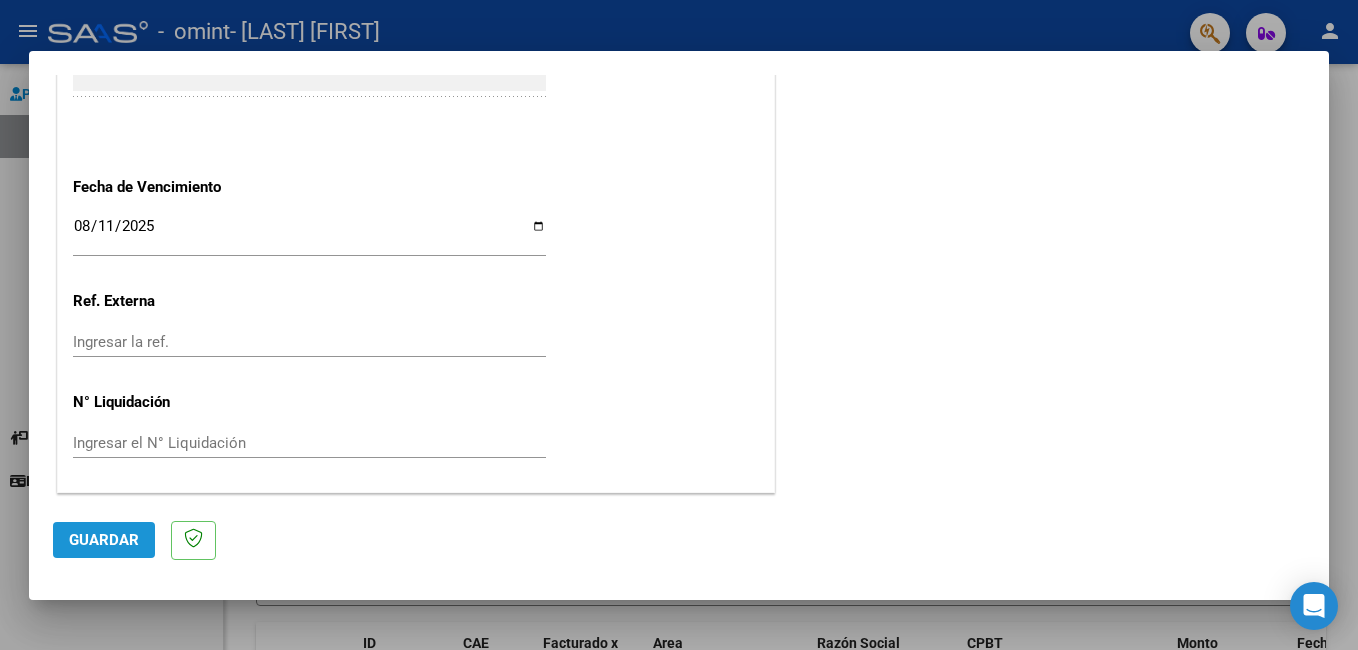 click on "Guardar" 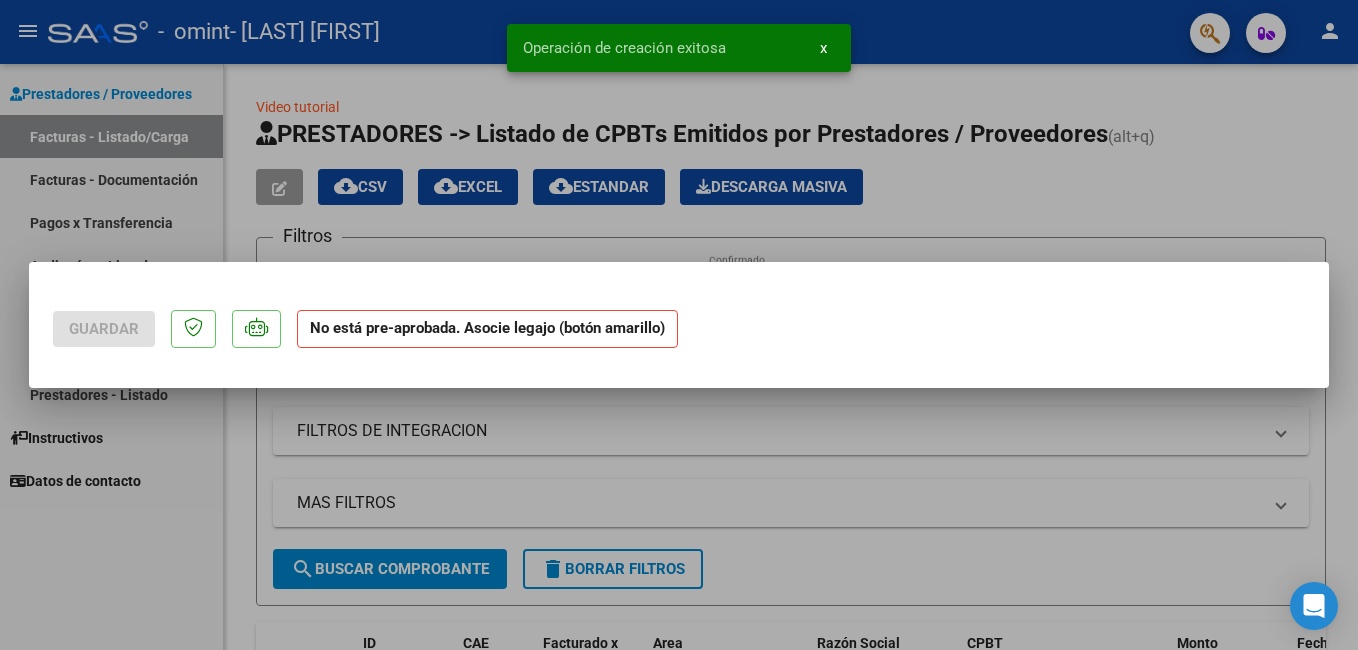 scroll, scrollTop: 0, scrollLeft: 0, axis: both 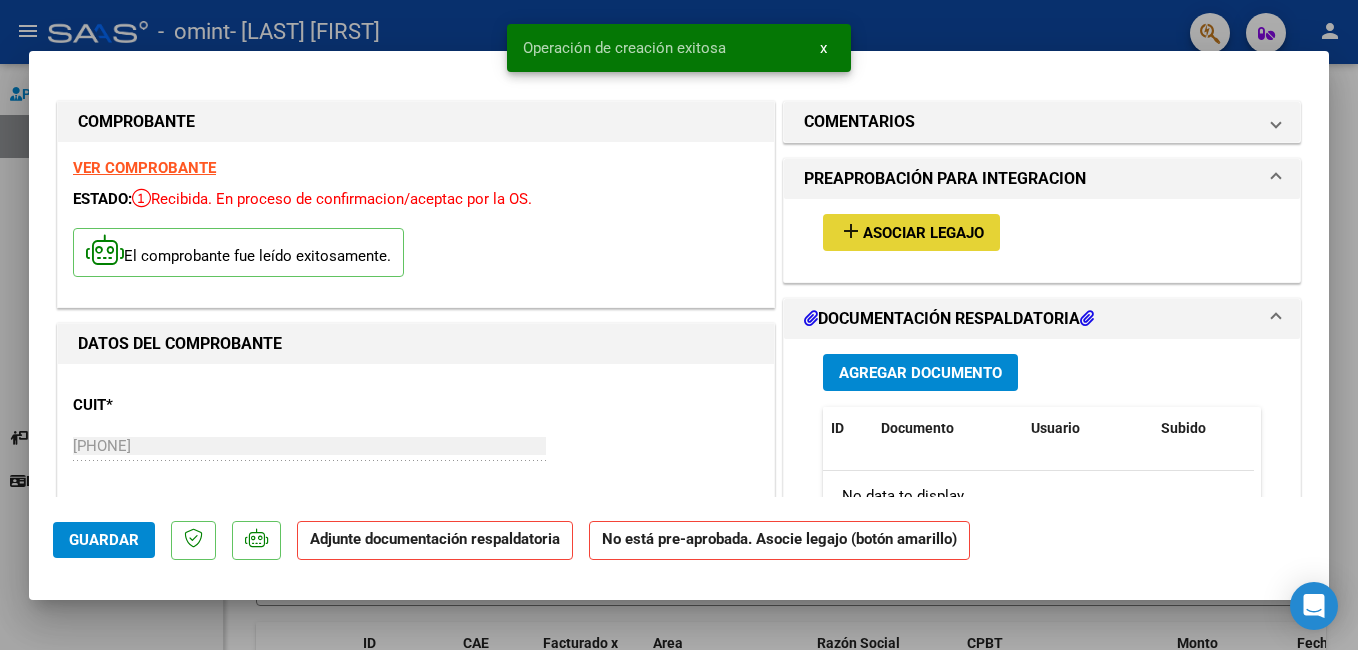 click on "add" at bounding box center [851, 231] 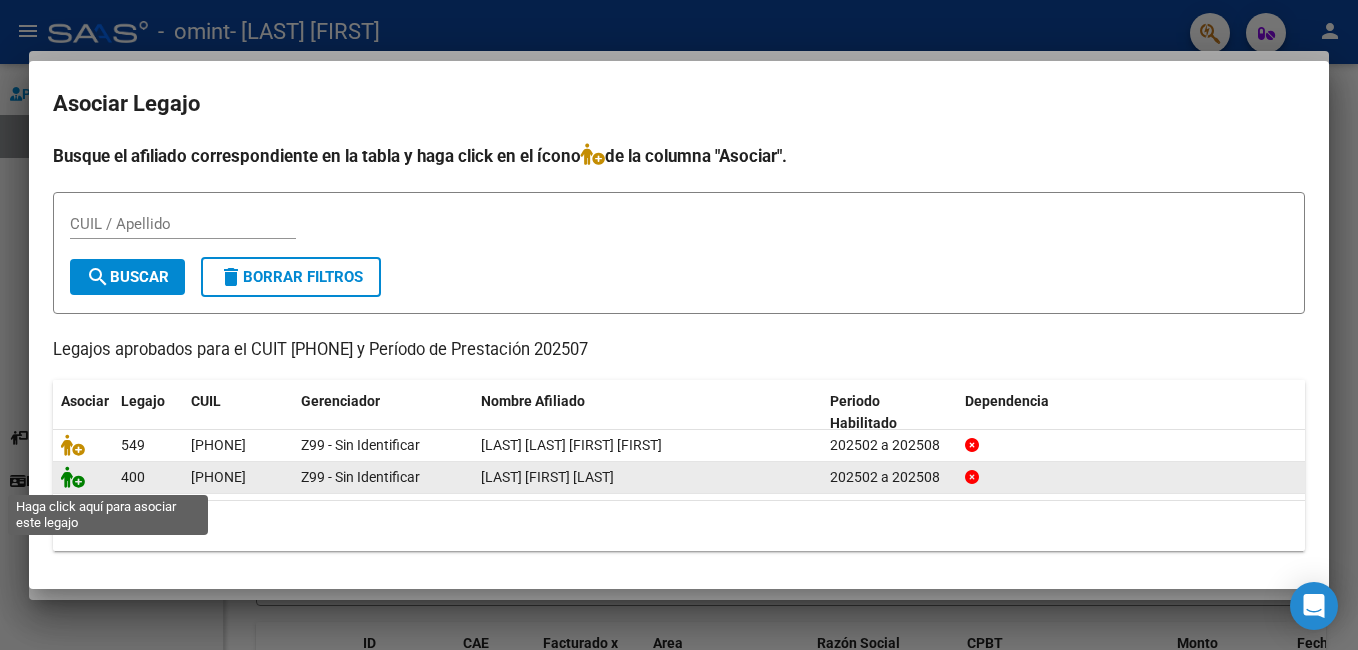 click 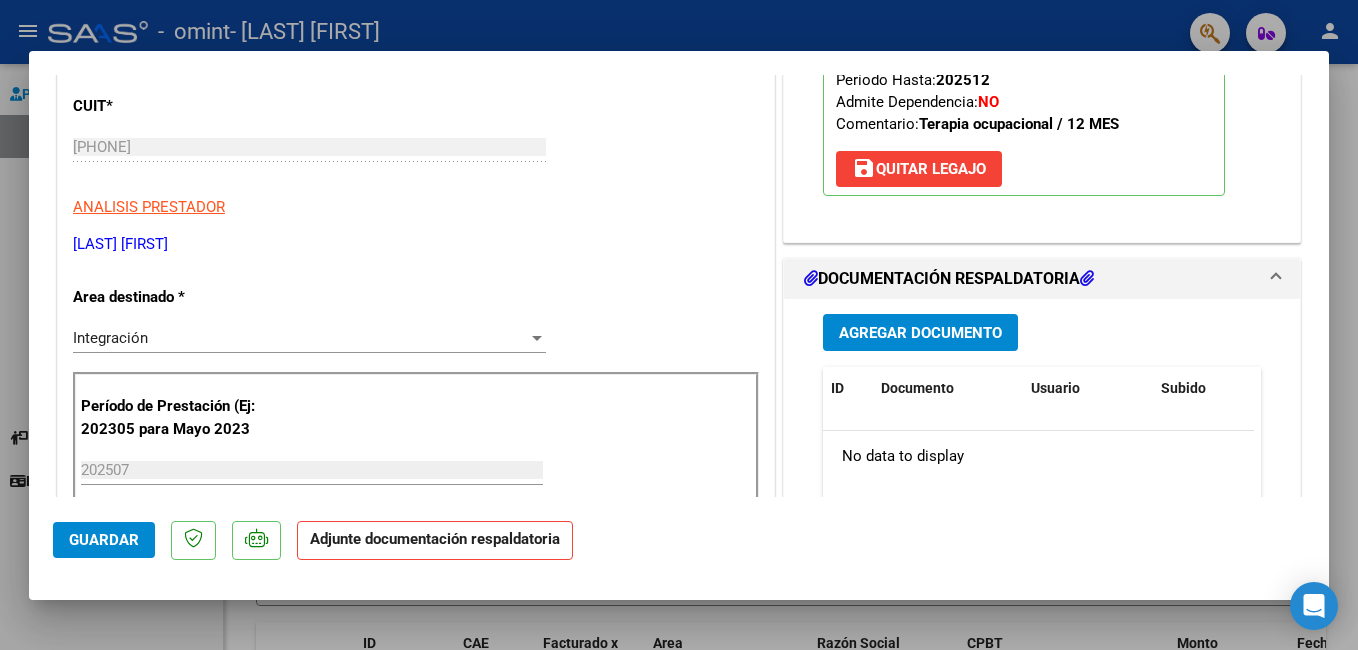 scroll, scrollTop: 300, scrollLeft: 0, axis: vertical 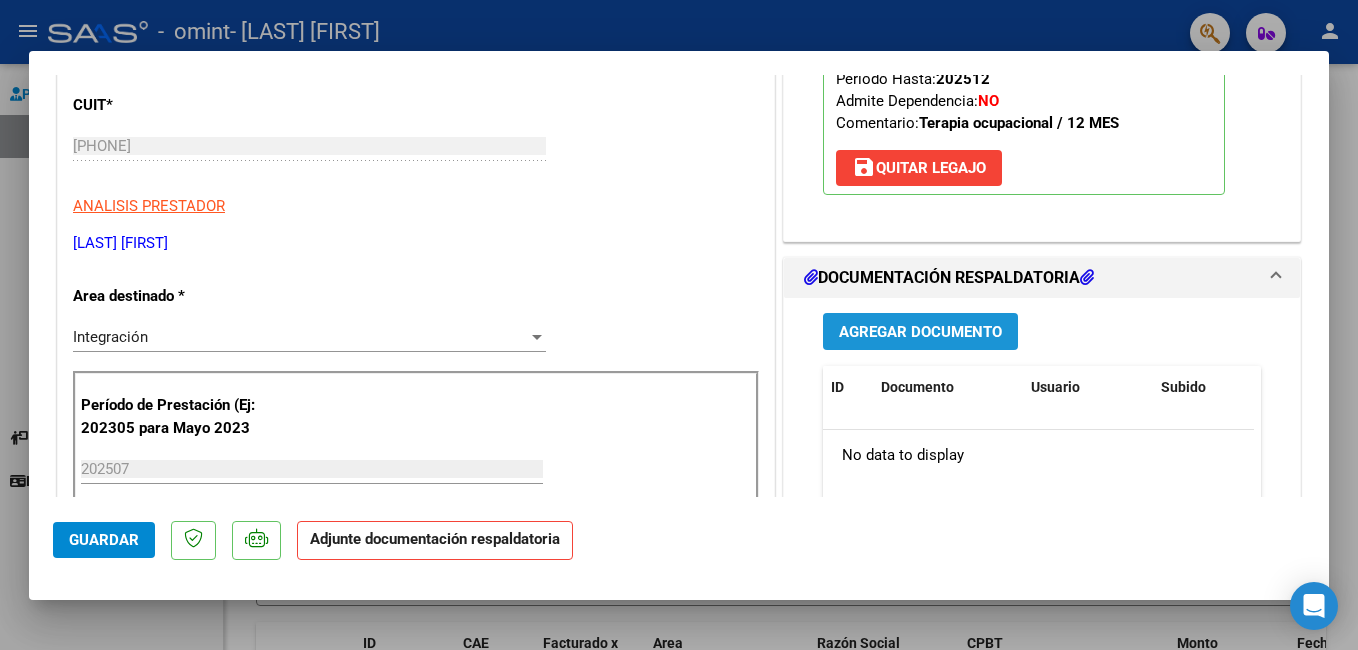 click on "Agregar Documento" at bounding box center (920, 332) 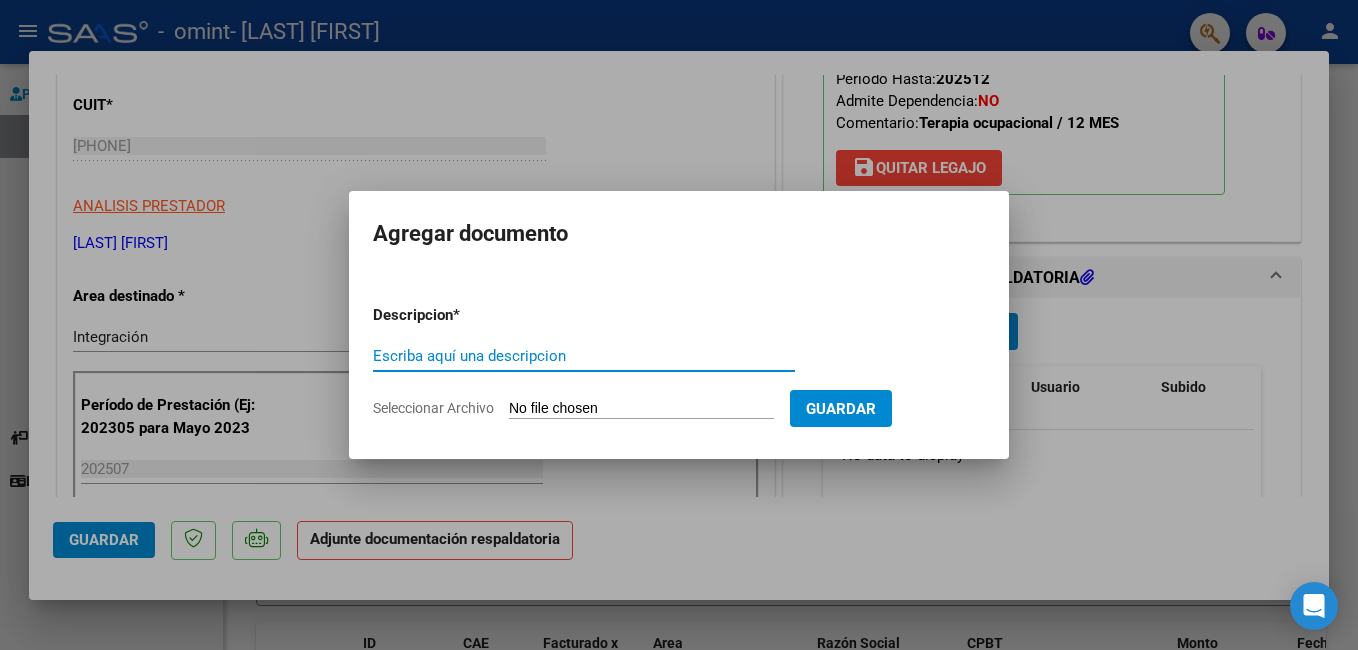 click on "Seleccionar Archivo" at bounding box center (641, 409) 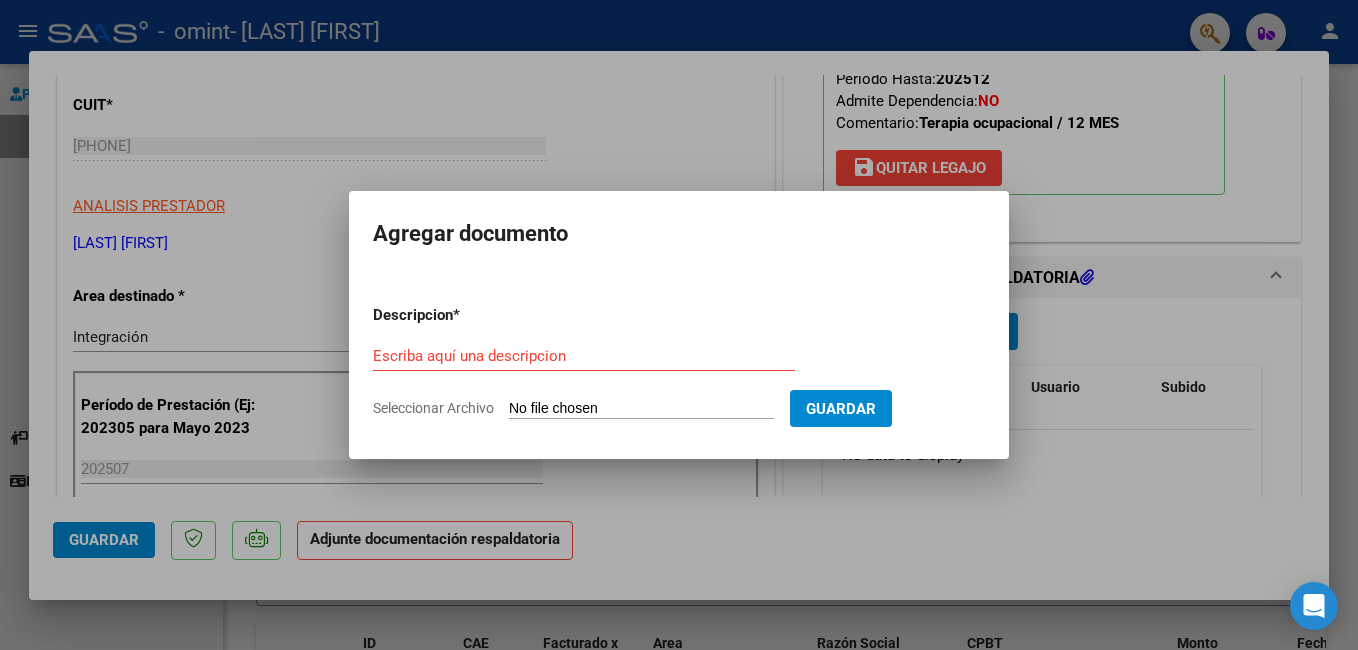 type on "C:\fakepath\[LAST] [FIRST] - TO - [DATE]" 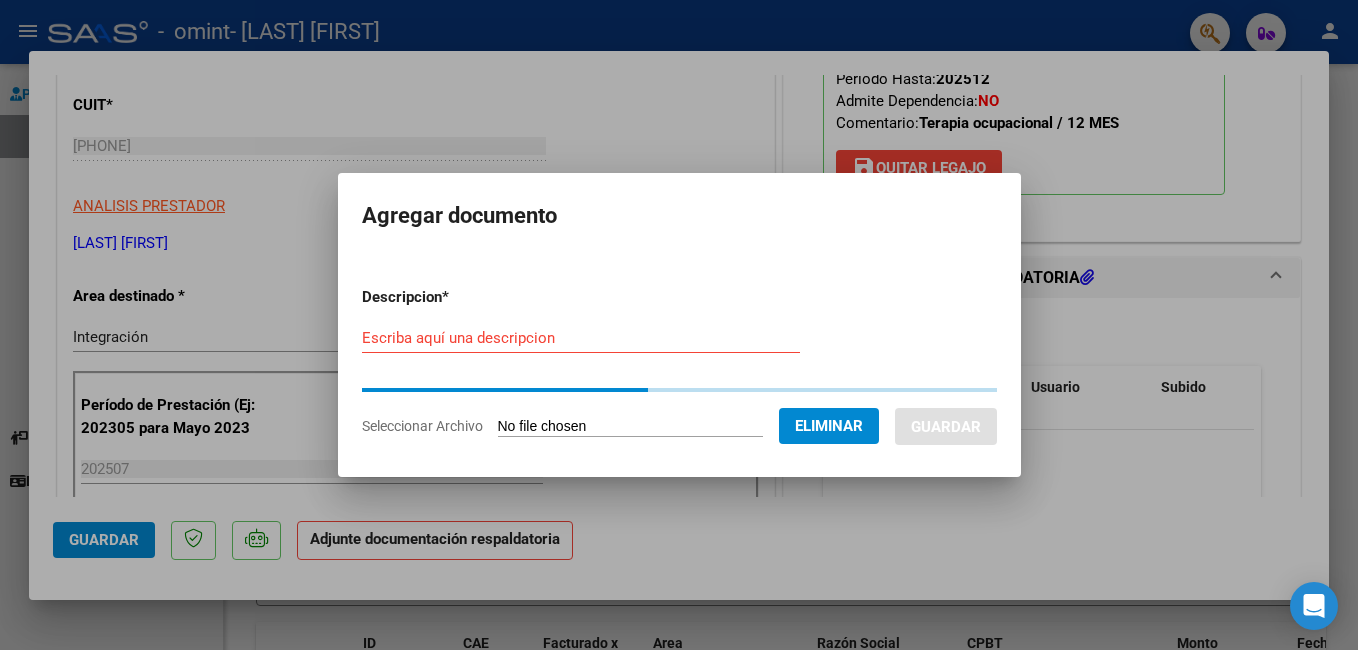 click on "Escriba aquí una descripcion" at bounding box center (581, 338) 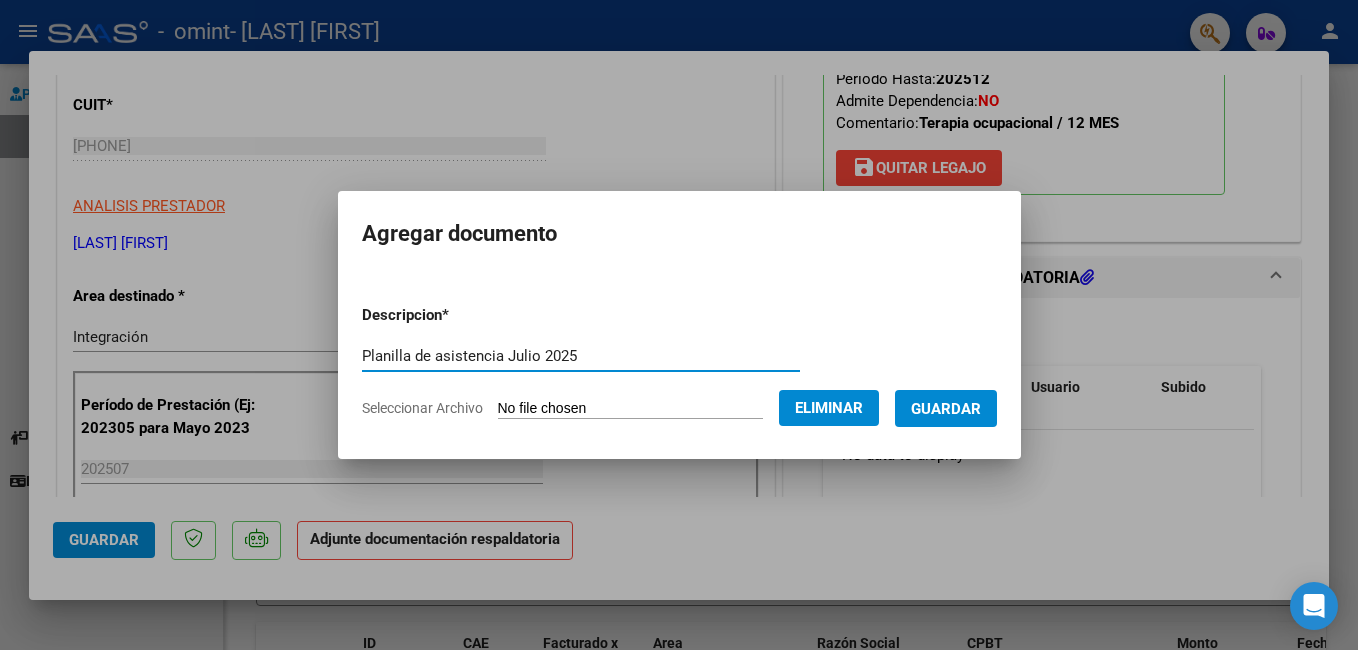 type on "Planilla de asistencia Julio 2025" 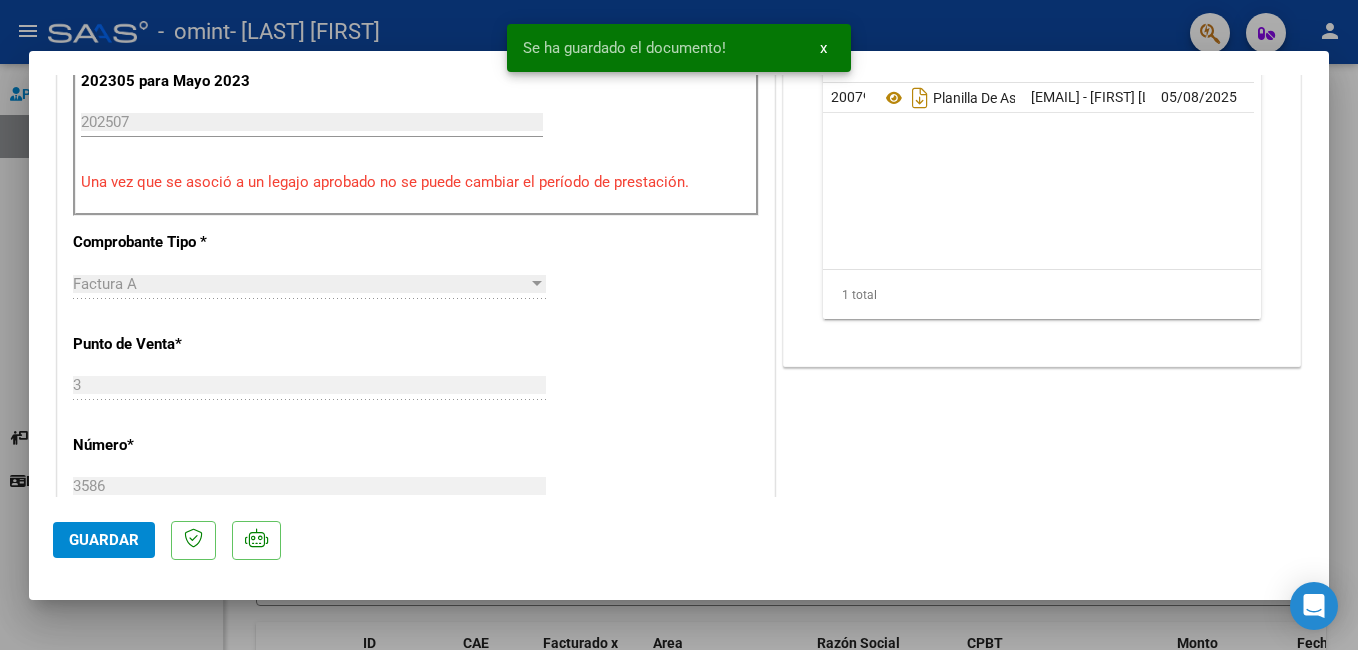 scroll, scrollTop: 700, scrollLeft: 0, axis: vertical 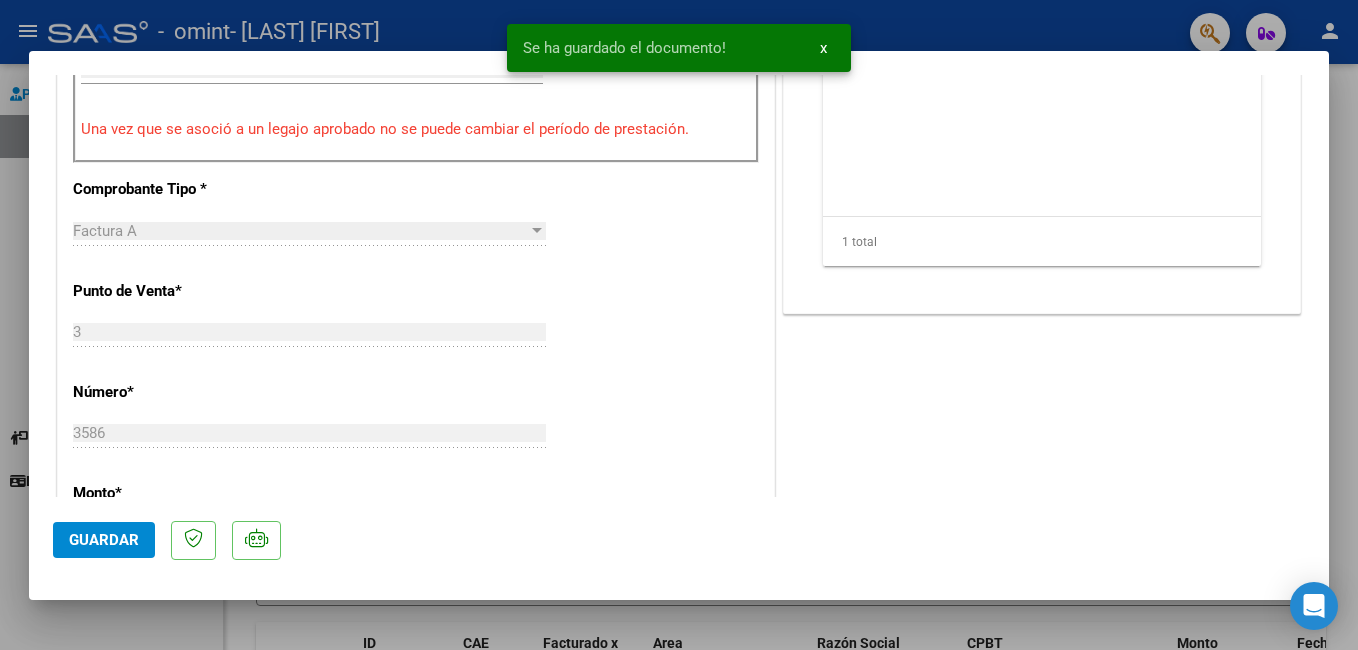 click on "Guardar" 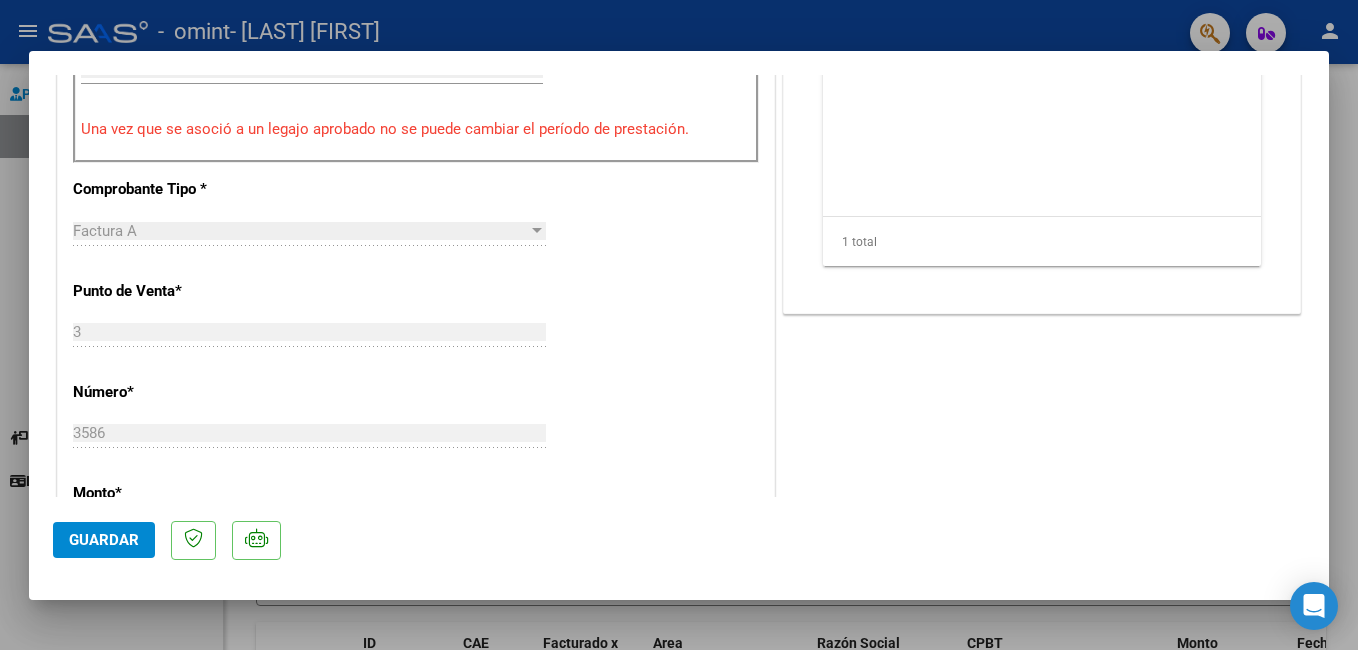 click at bounding box center (679, 325) 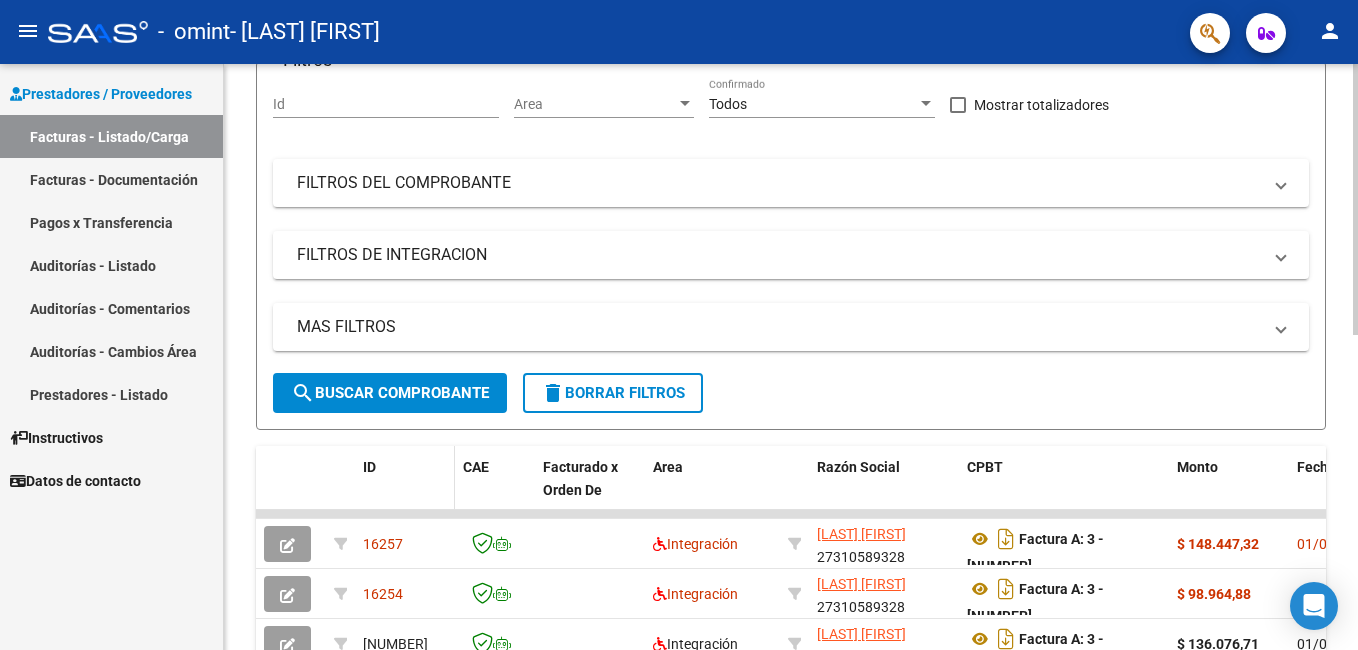 scroll, scrollTop: 0, scrollLeft: 0, axis: both 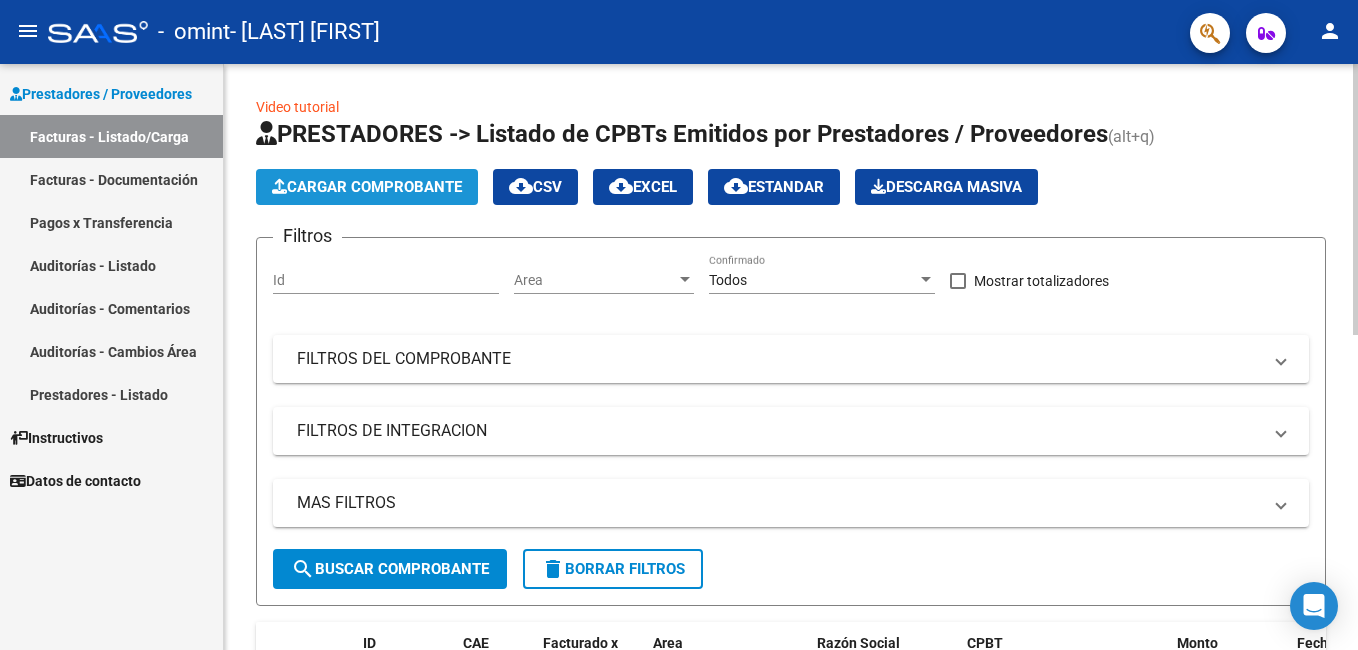 click on "Cargar Comprobante" 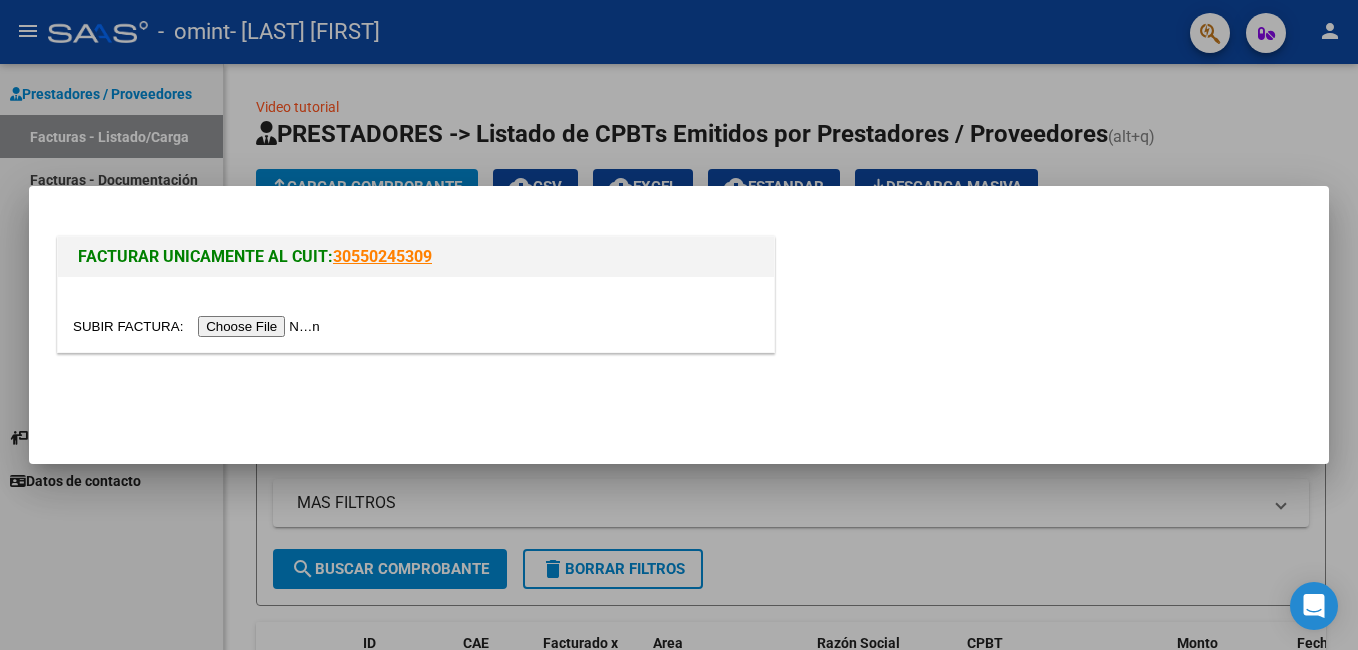 click at bounding box center [199, 326] 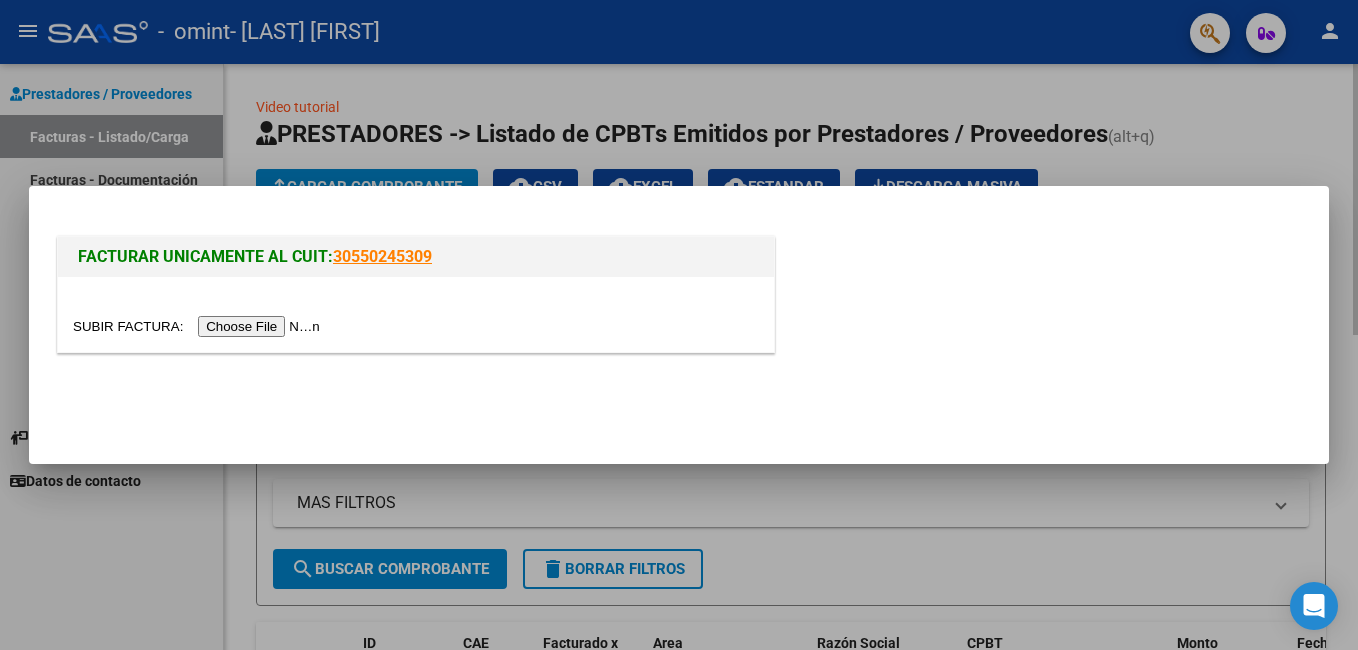 click at bounding box center (679, 325) 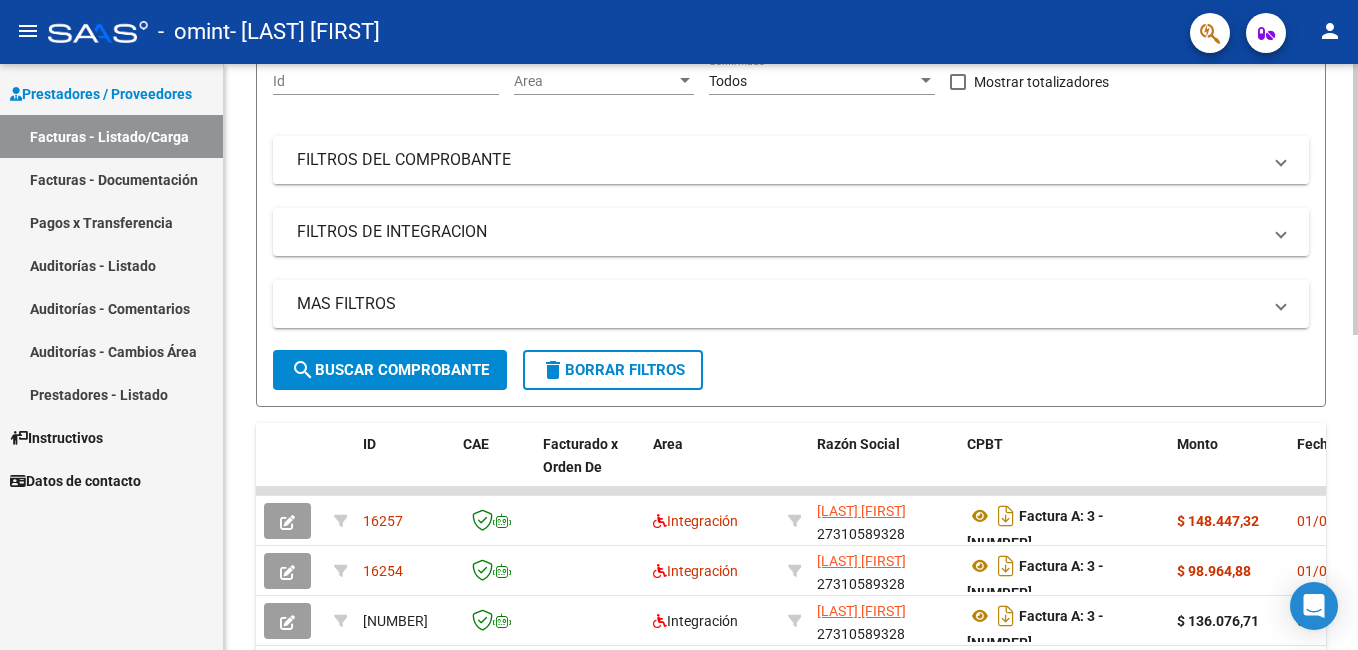 scroll, scrollTop: 300, scrollLeft: 0, axis: vertical 